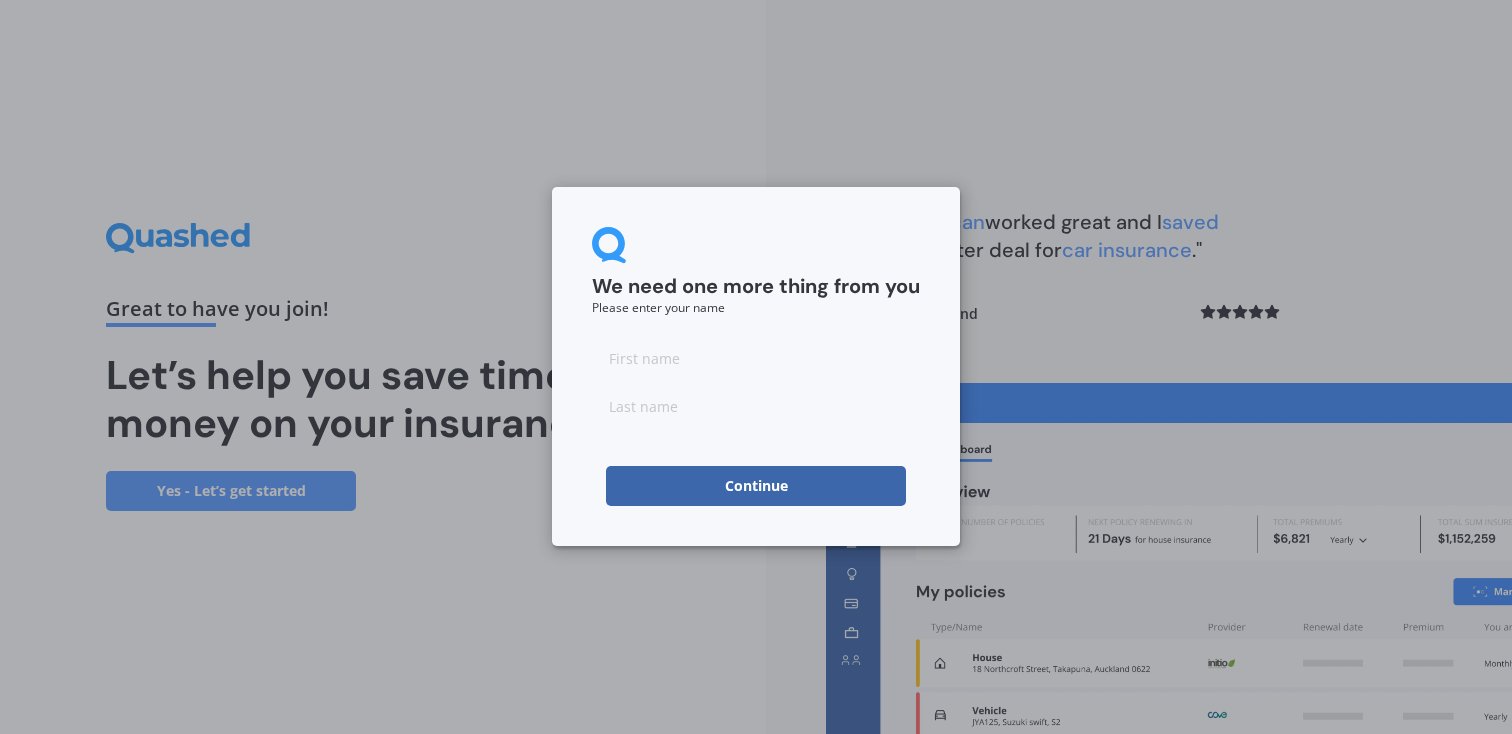 scroll, scrollTop: 0, scrollLeft: 0, axis: both 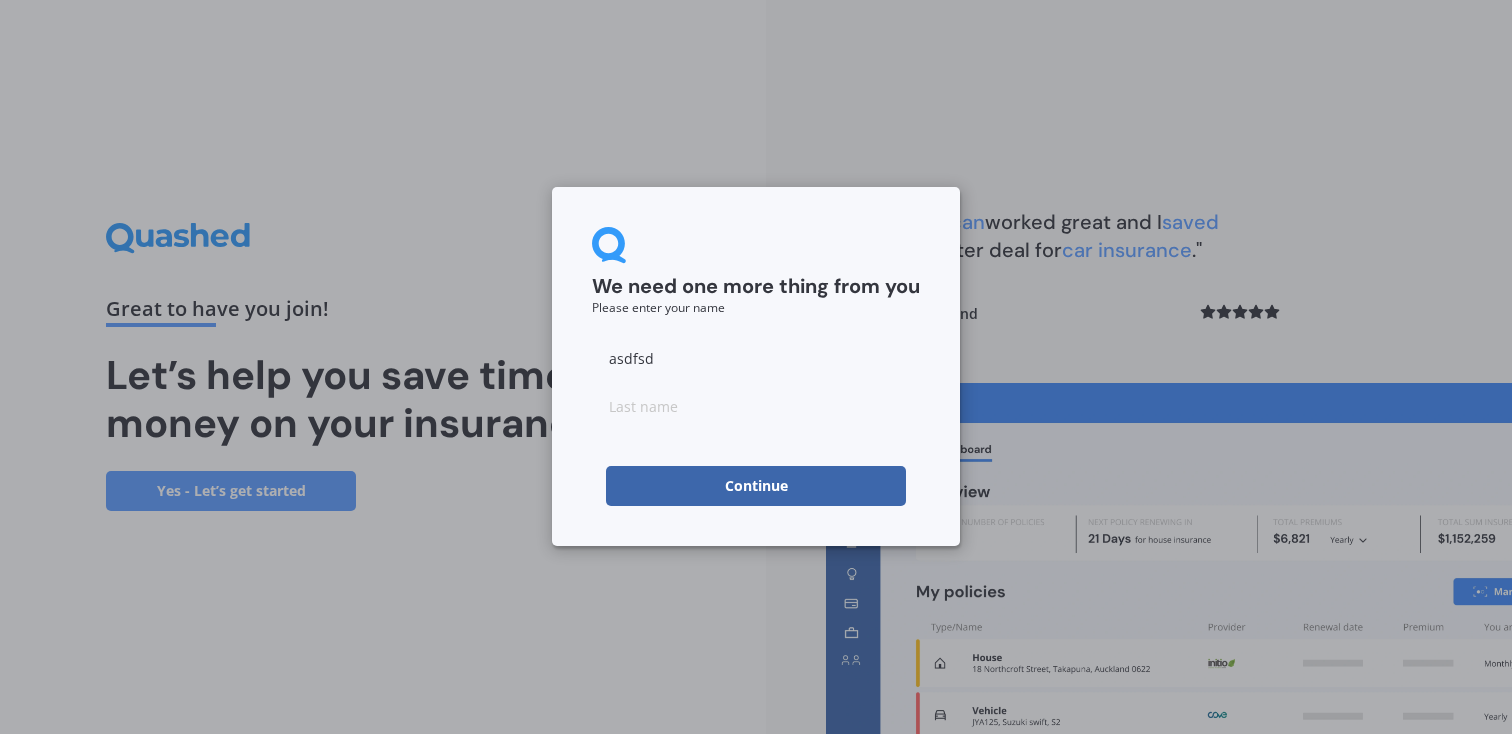 type on "asdfsd" 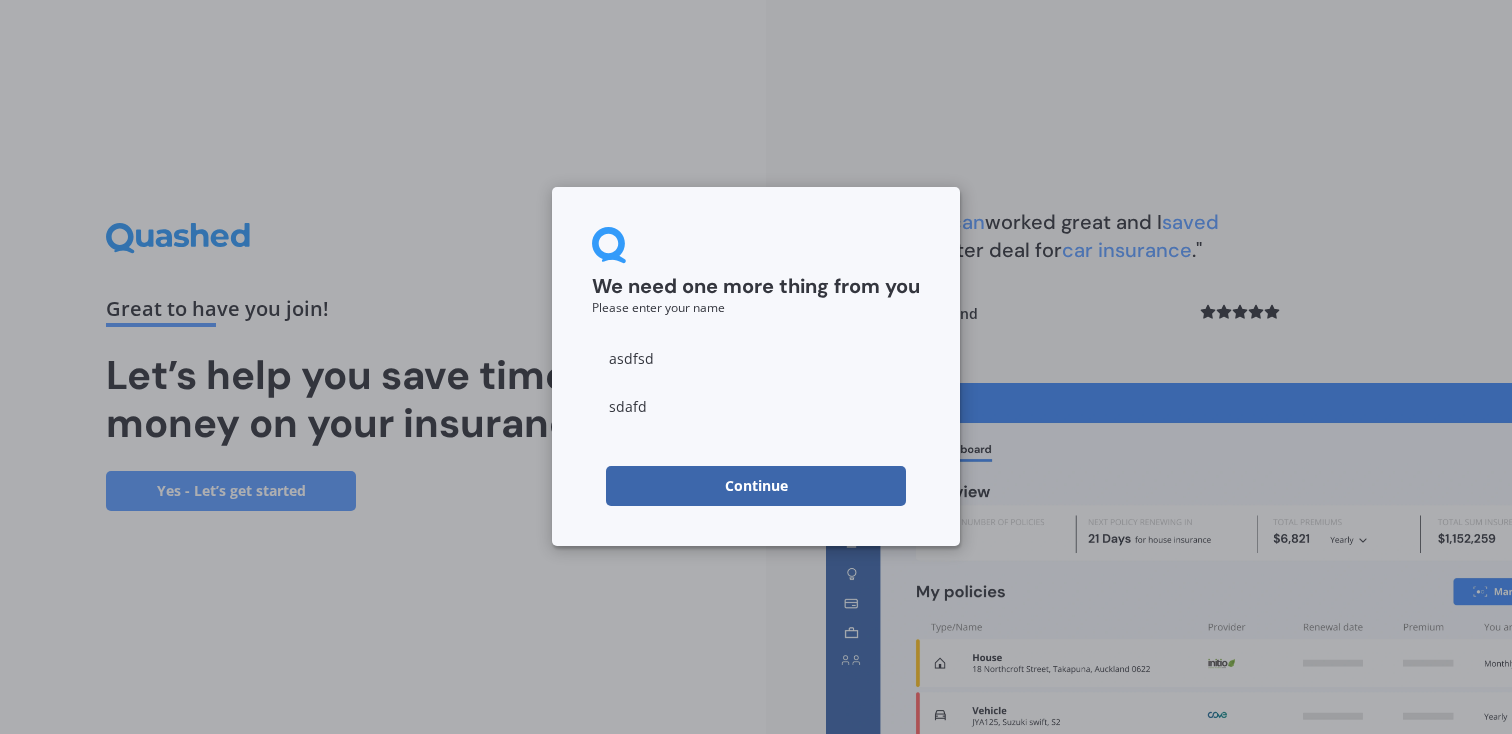type on "sdafd" 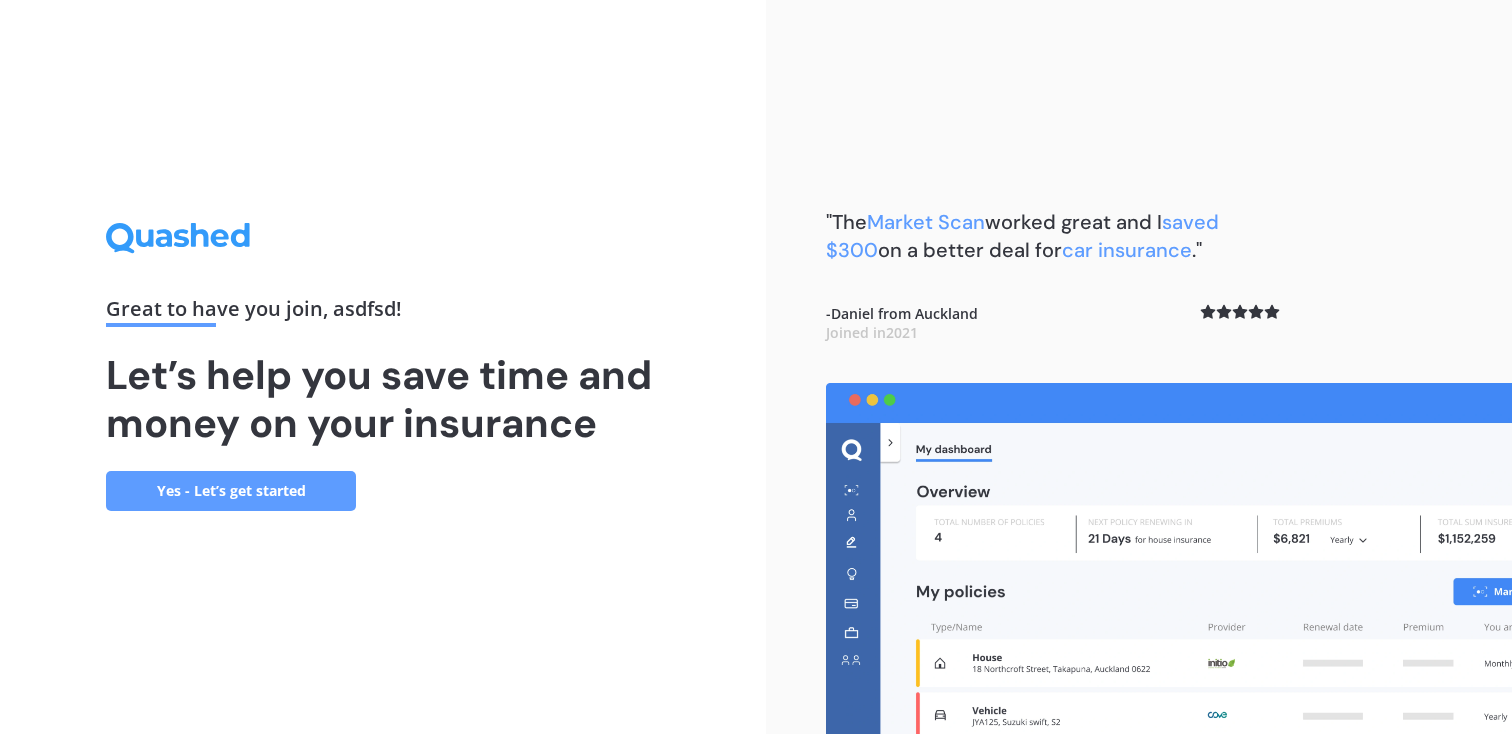 click on "Yes - Let’s get started" at bounding box center (231, 491) 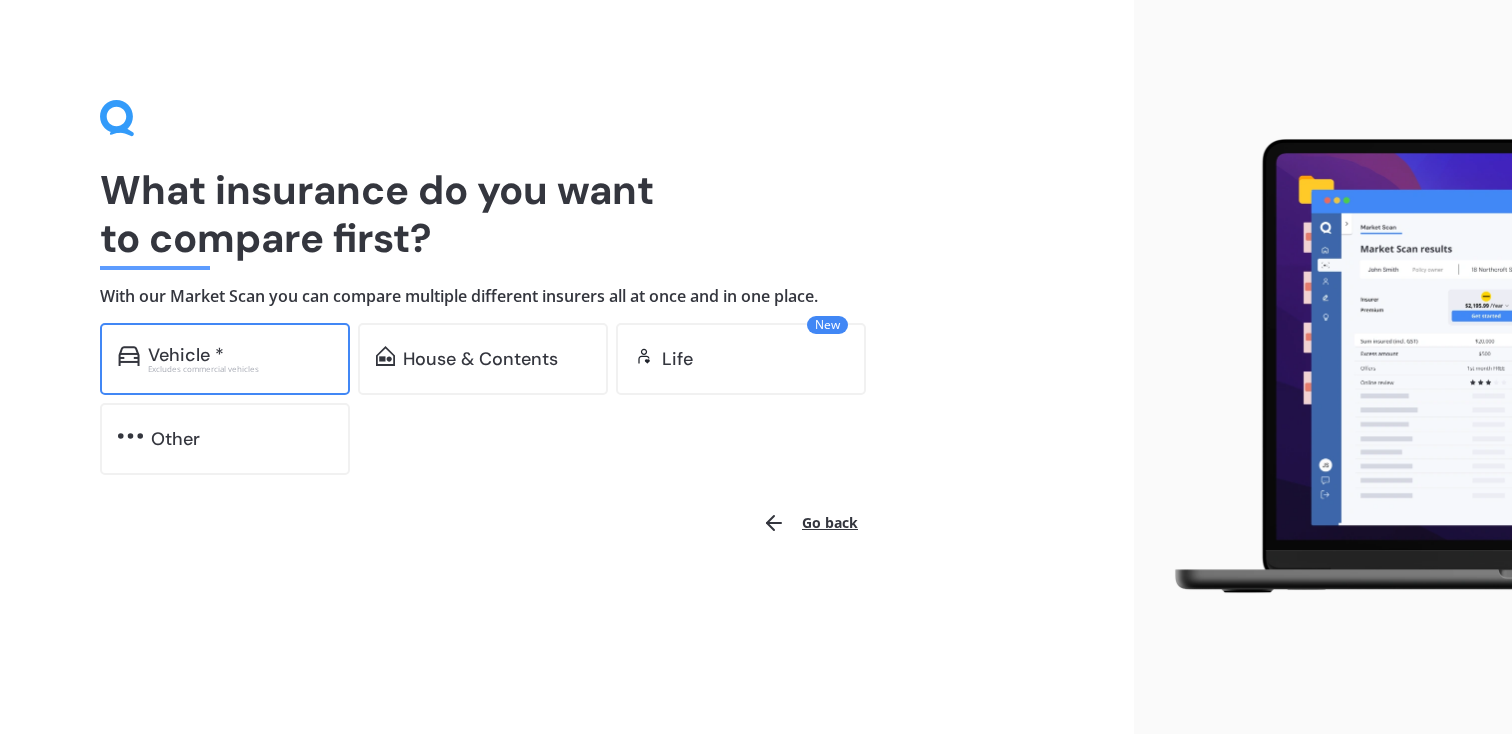 click on "Vehicle *" at bounding box center (240, 355) 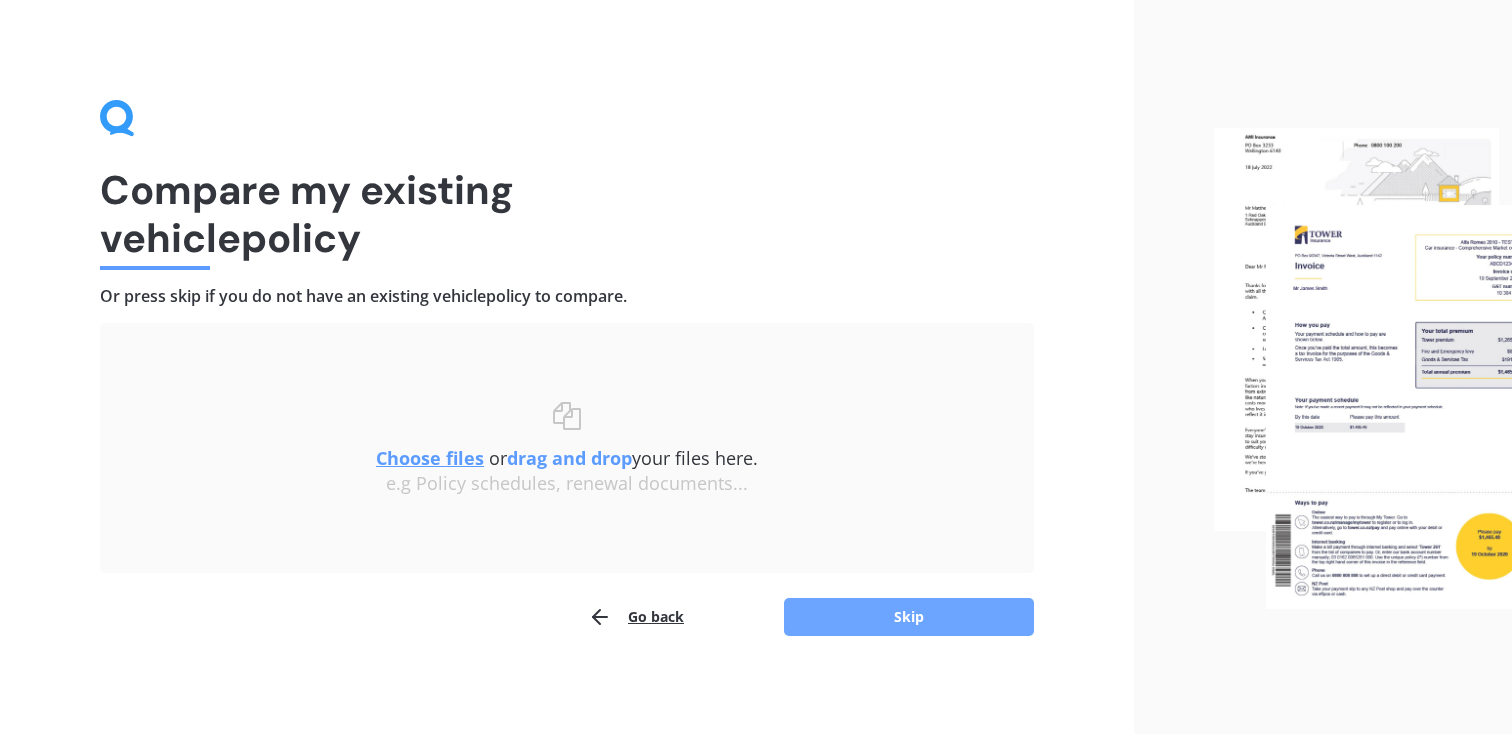 click on "Skip" at bounding box center [909, 617] 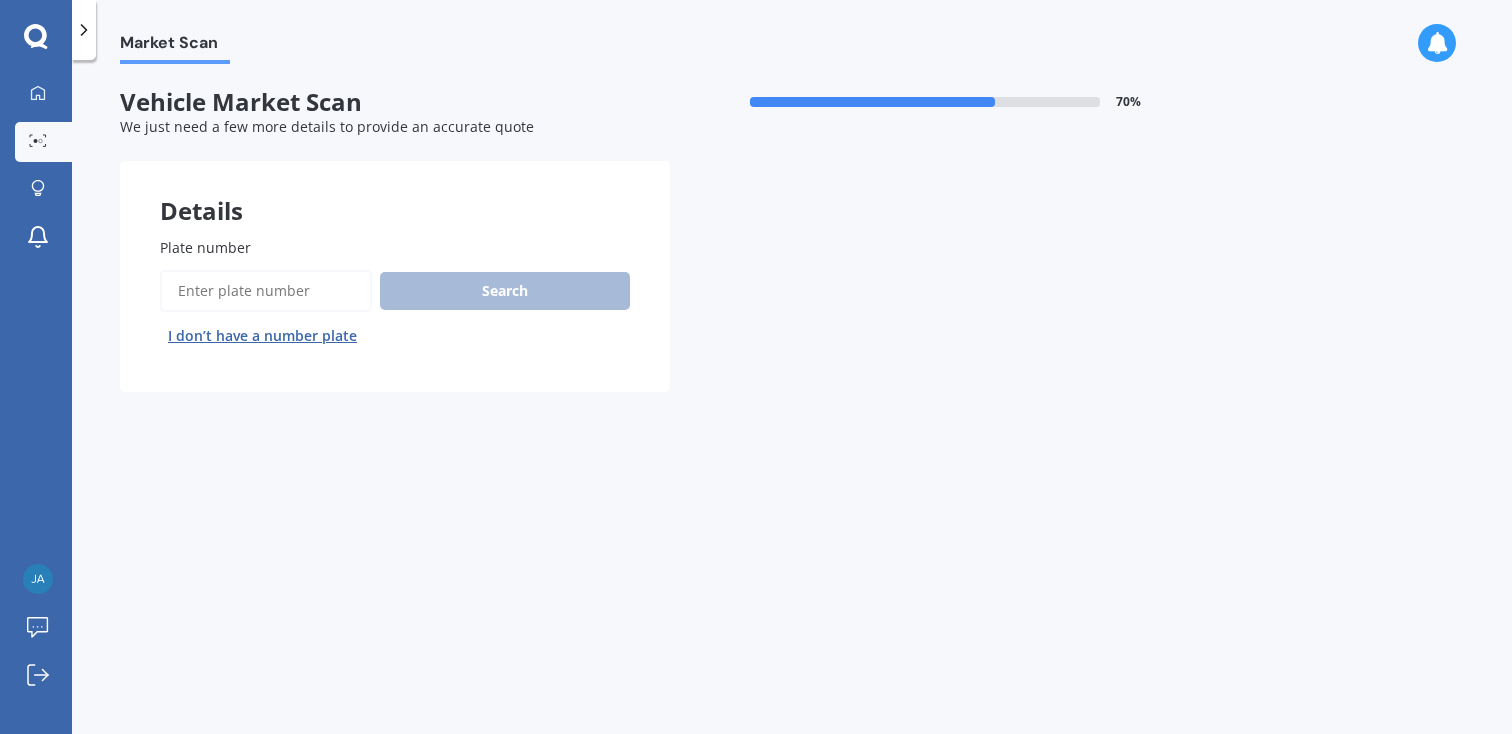 click on "Plate number" at bounding box center [266, 291] 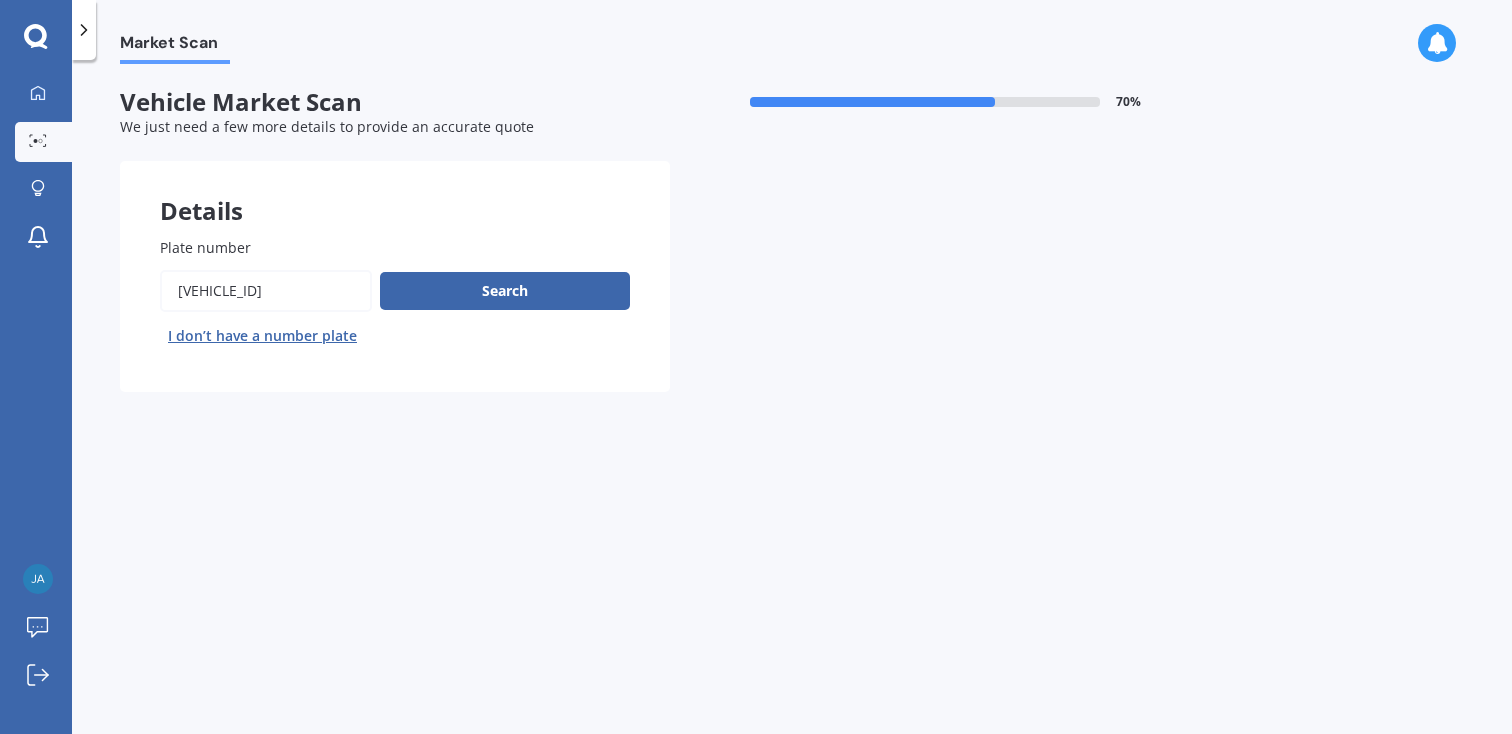 type on "[VEHICLE_ID]" 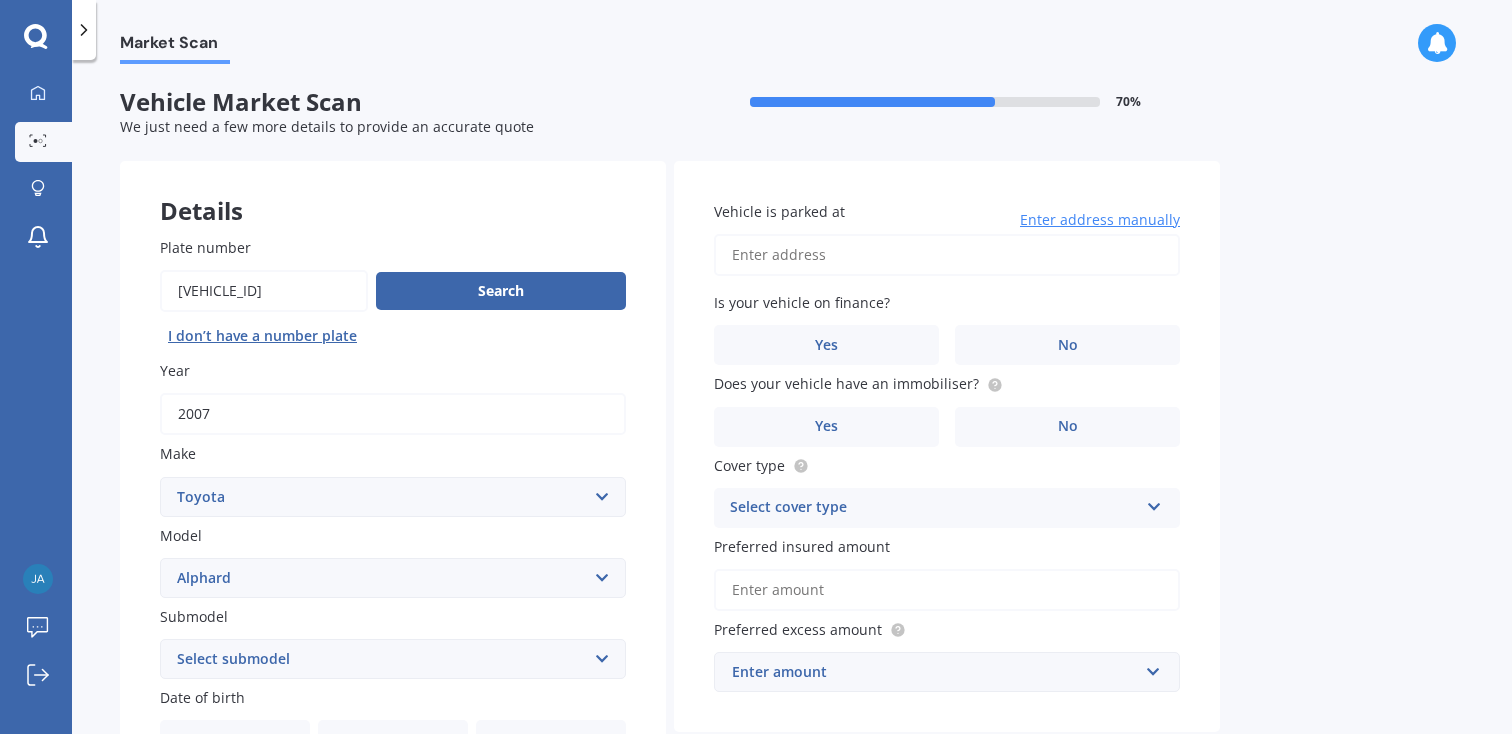 click on "Vehicle is parked at" at bounding box center [947, 255] 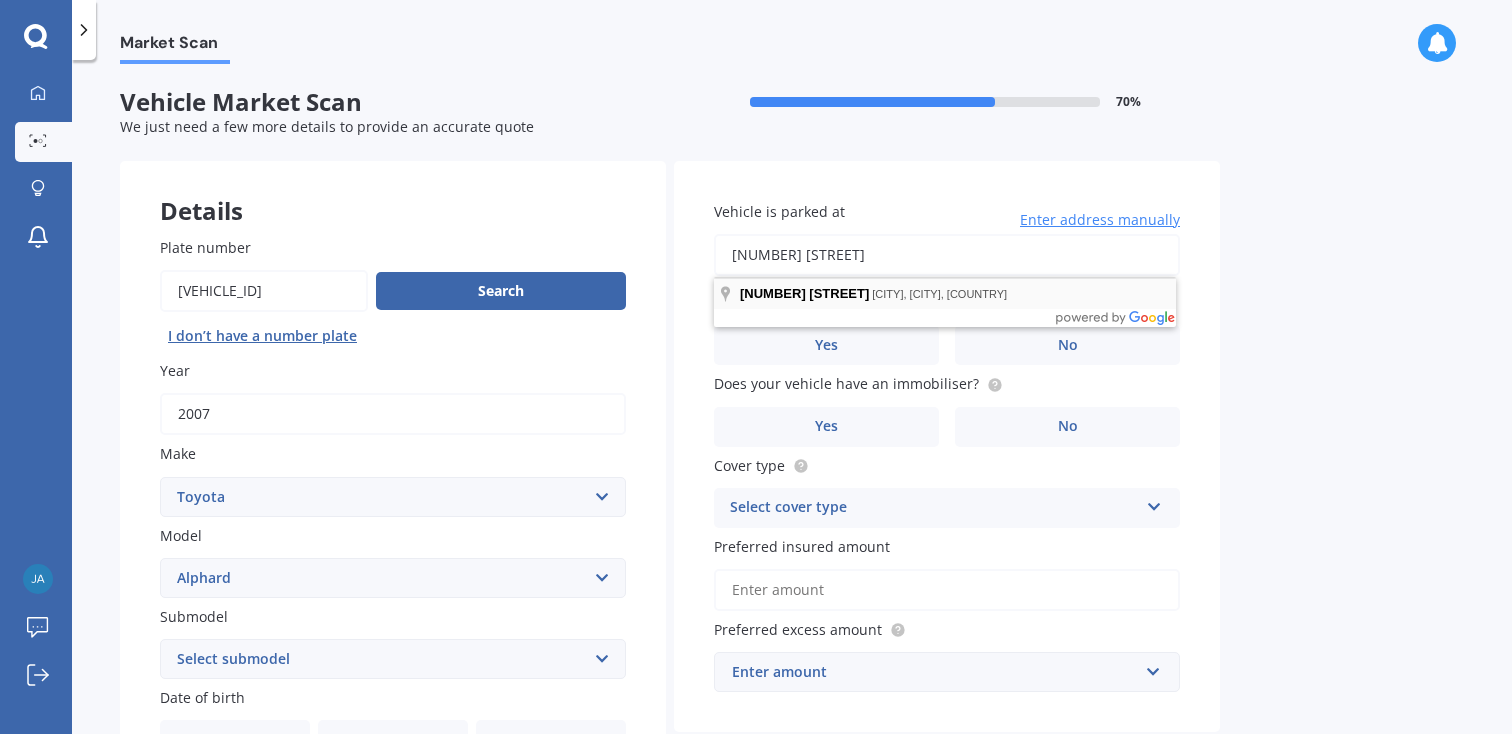 type on "[NUMBER] [STREET]" 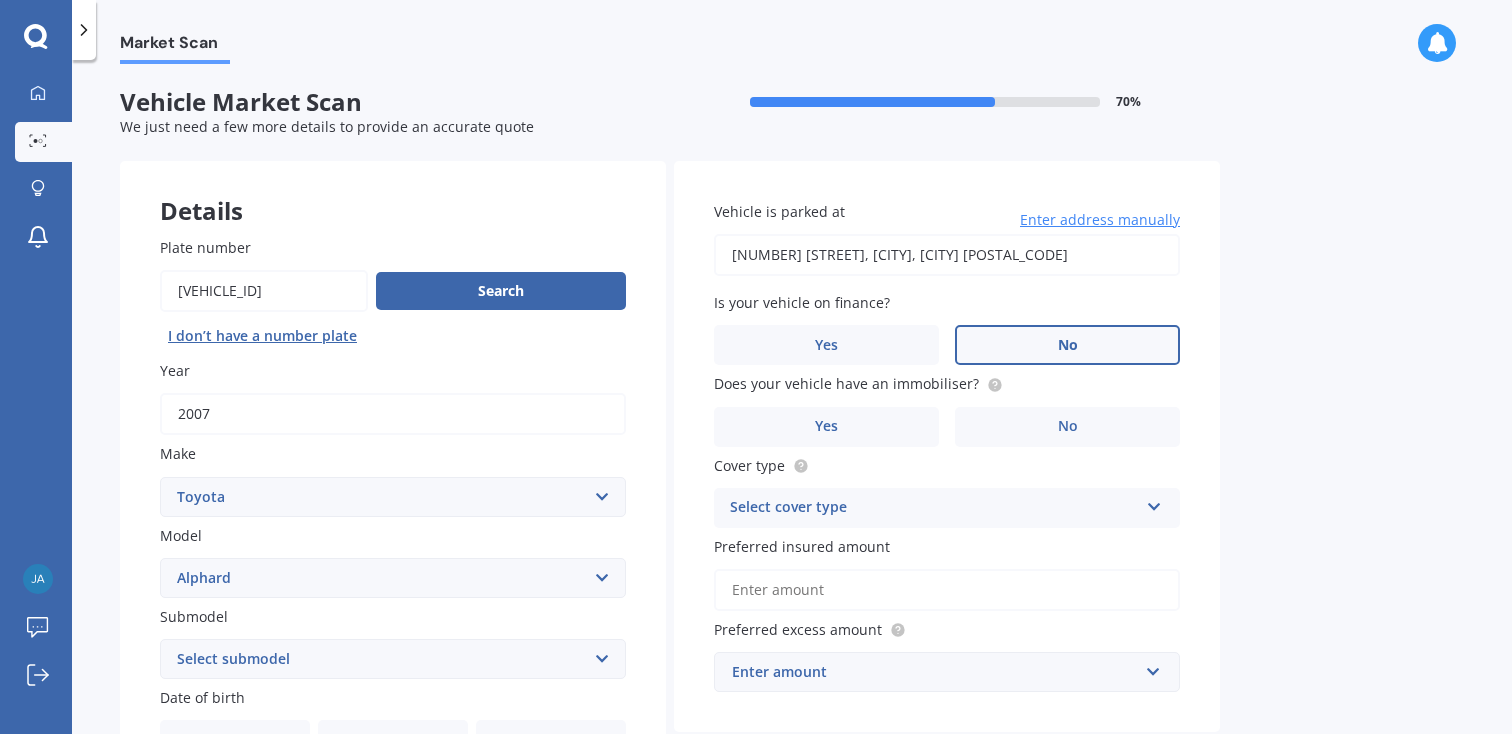 click on "No" at bounding box center (513, 822) 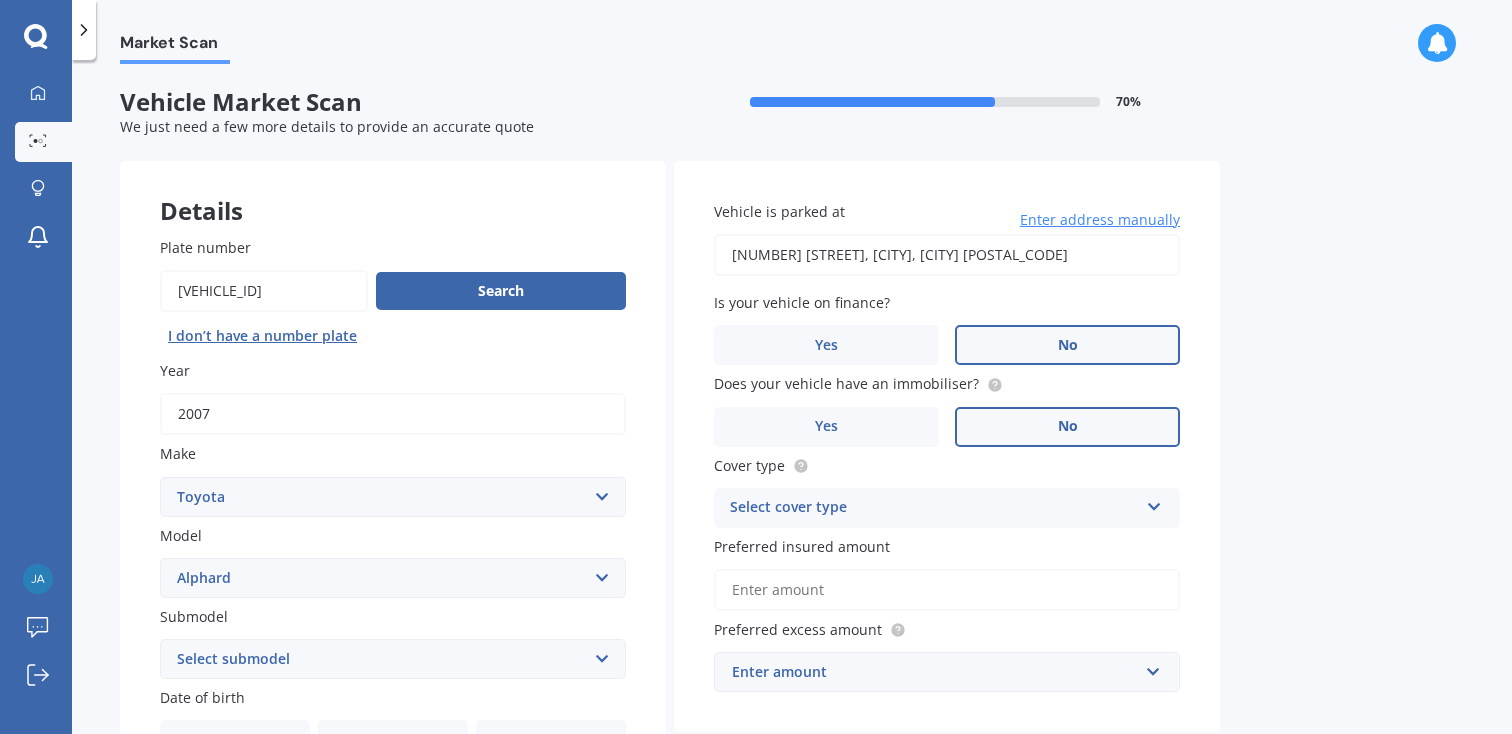 click on "No" at bounding box center [513, 822] 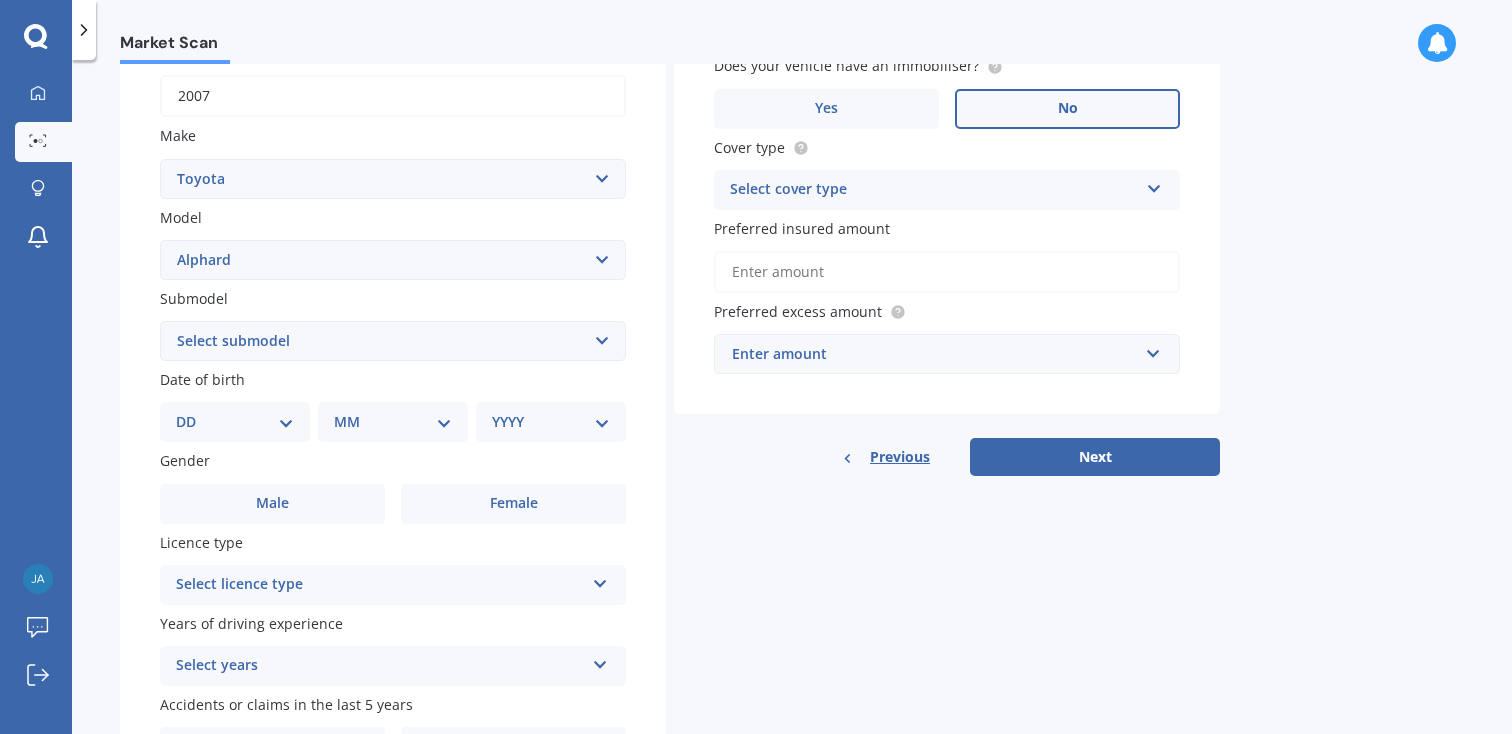 scroll, scrollTop: 320, scrollLeft: 0, axis: vertical 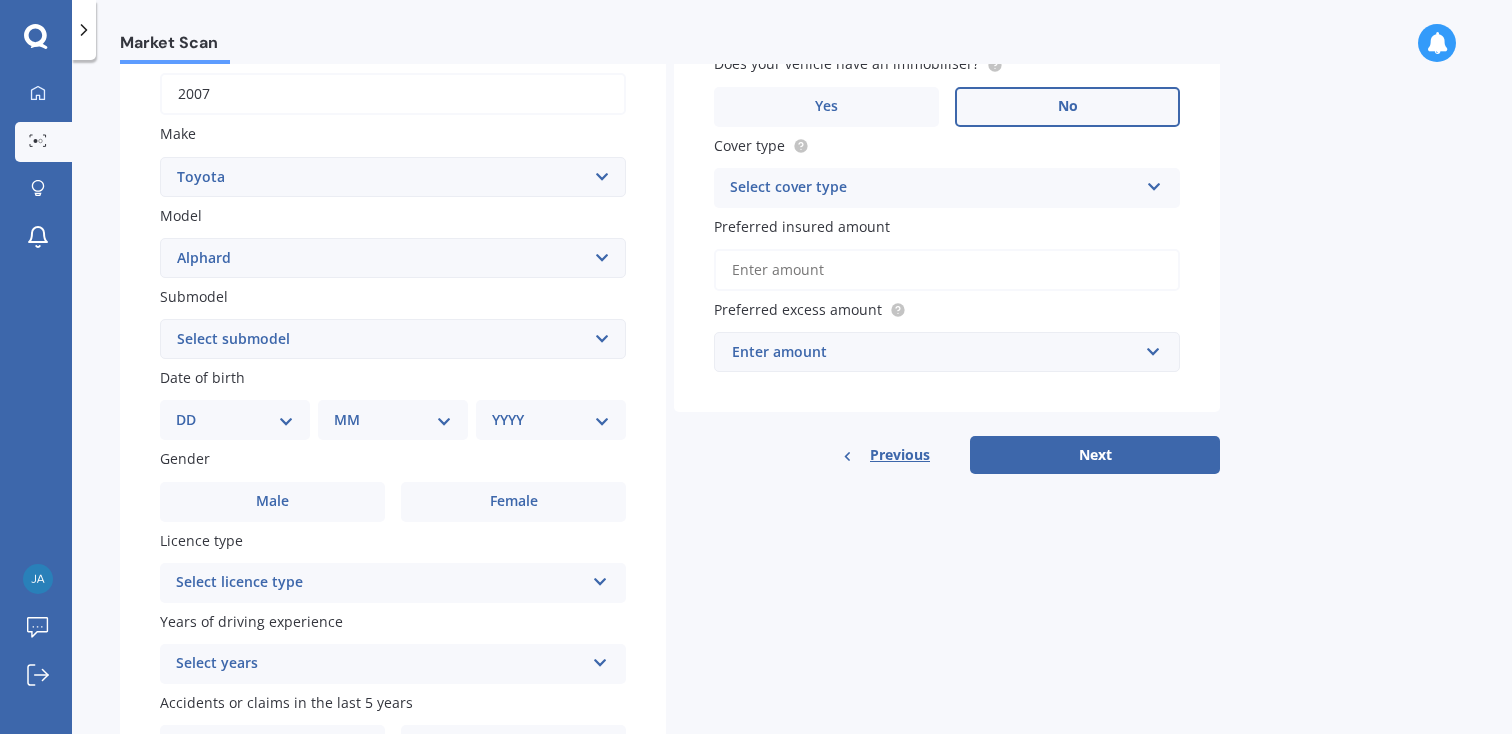 click on "DD 01 02 03 04 05 06 07 08 09 10 11 12 13 14 15 16 17 18 19 20 21 22 23 24 25 26 27 28 29 30 31" at bounding box center (235, 420) 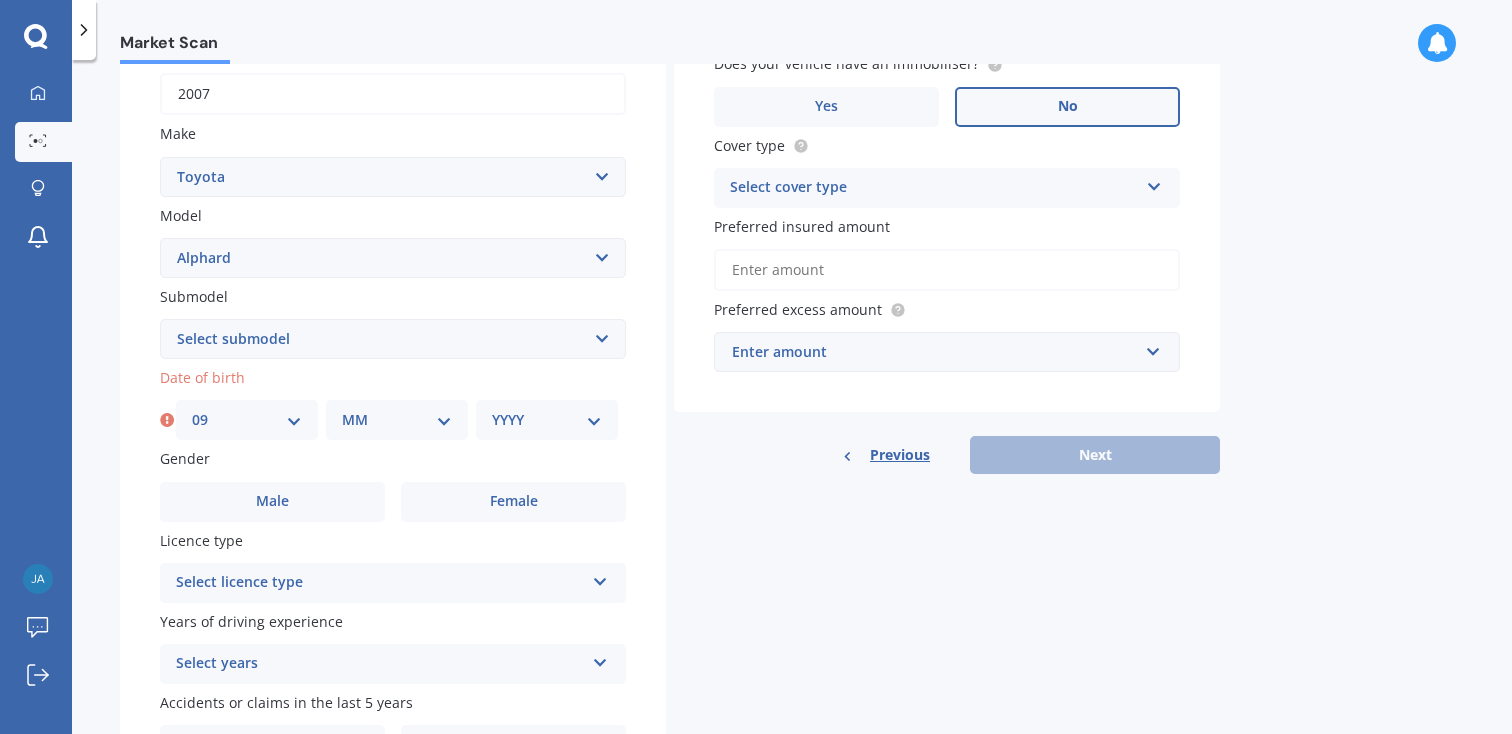click on "MM 01 02 03 04 05 06 07 08 09 10 11 12" at bounding box center [397, 420] 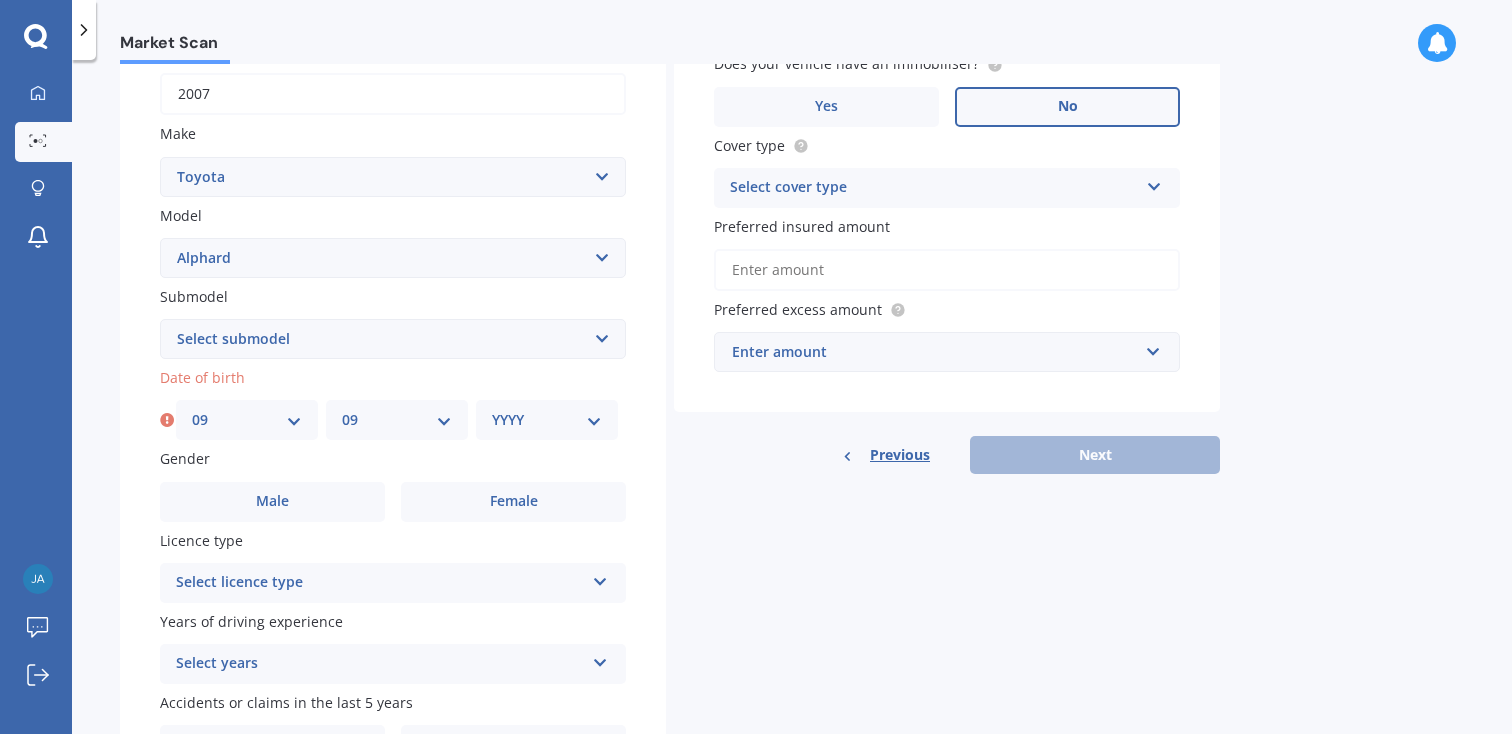 click on "YYYY 2025 2024 2023 2022 2021 2020 2019 2018 2017 2016 2015 2014 2013 2012 2011 2010 2009 2008 2007 2006 2005 2004 2003 2002 2001 2000 1999 1998 1997 1996 1995 1994 1993 1992 1991 1990 1989 1988 1987 1986 1985 1984 1983 1982 1981 1980 1979 1978 1977 1976 1975 1974 1973 1972 1971 1970 1969 1968 1967 1966 1965 1964 1963 1962 1961 1960 1959 1958 1957 1956 1955 1954 1953 1952 1951 1950 1949 1948 1947 1946 1945 1944 1943 1942 1941 1940 1939 1938 1937 1936 1935 1934 1933 1932 1931 1930 1929 1928 1927 1926" at bounding box center (547, 420) 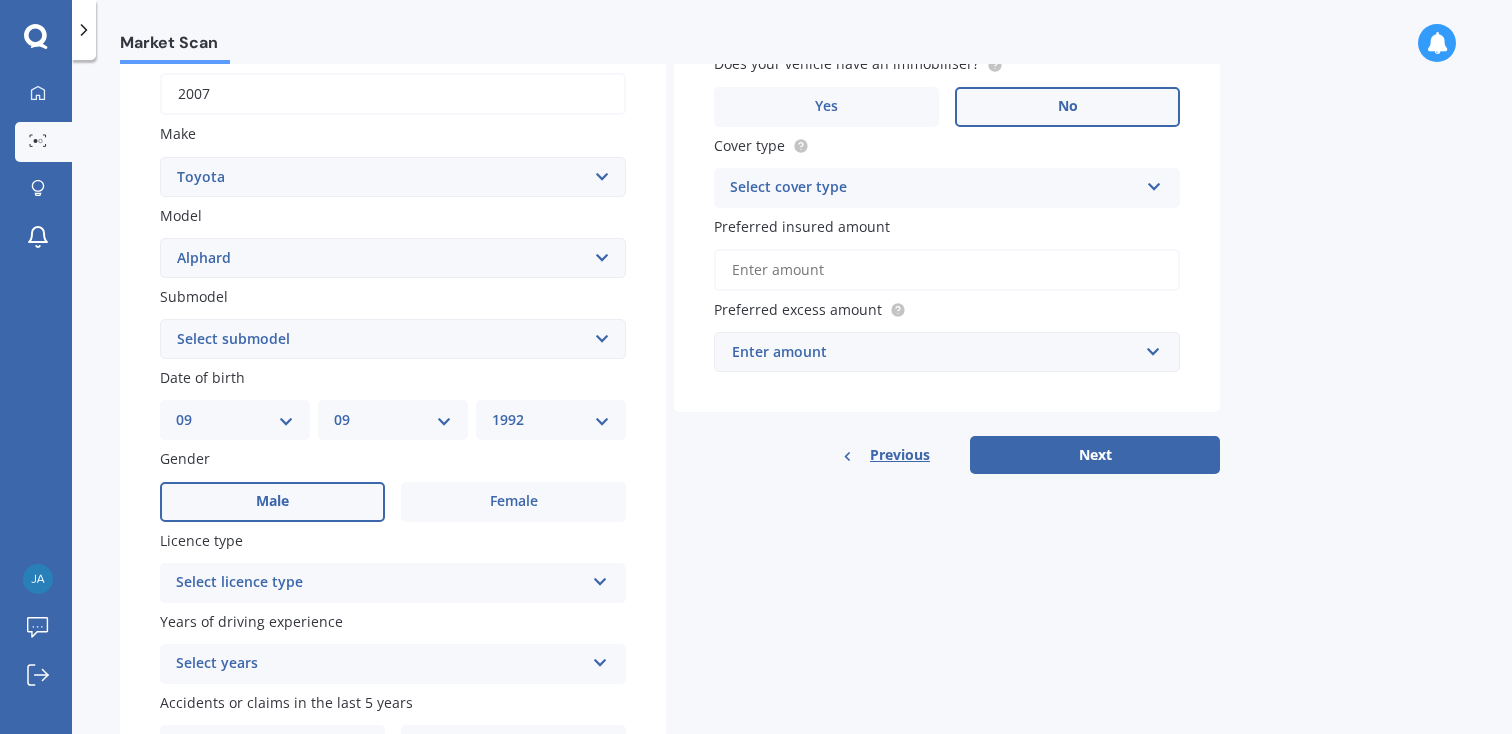 click on "Male" at bounding box center (272, 502) 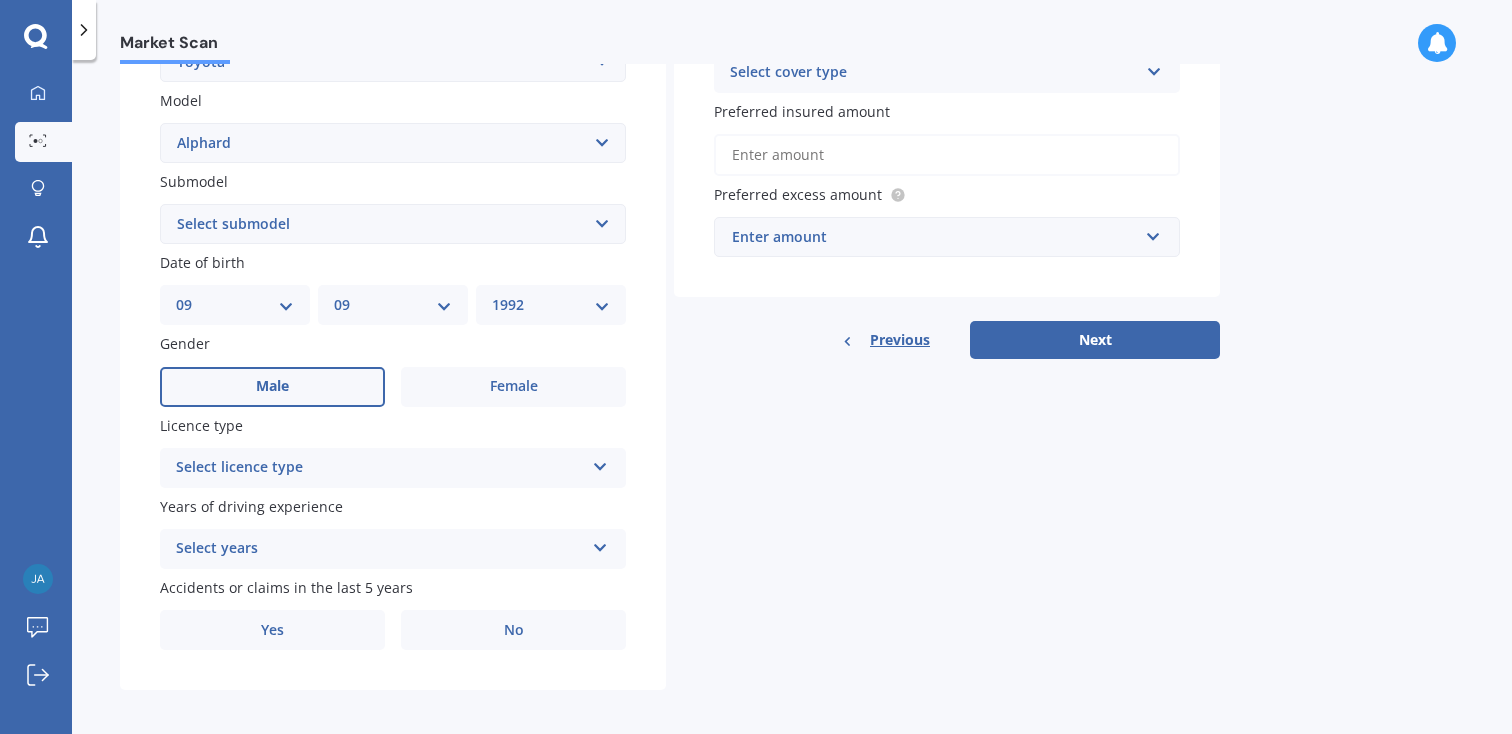 scroll, scrollTop: 448, scrollLeft: 0, axis: vertical 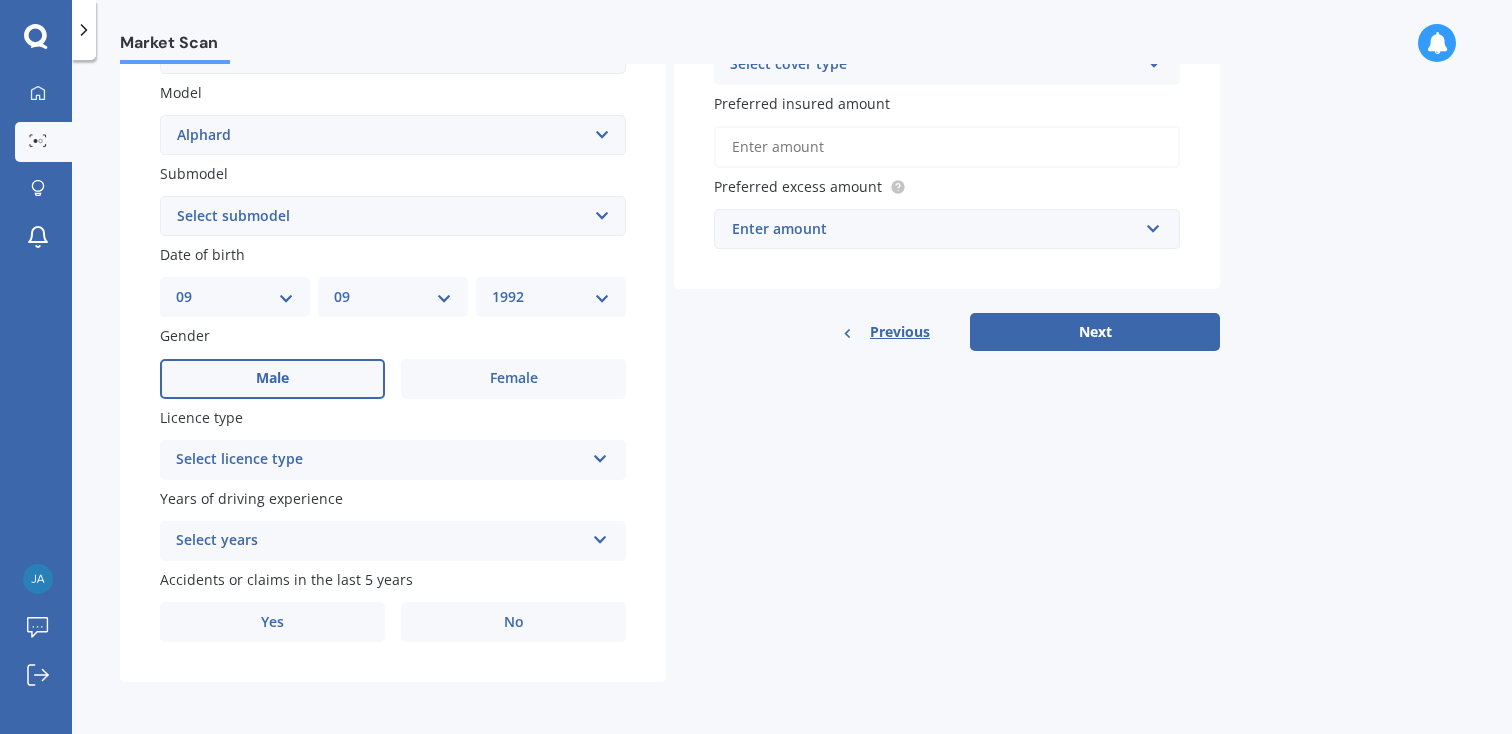 click on "Select licence type" at bounding box center [380, 460] 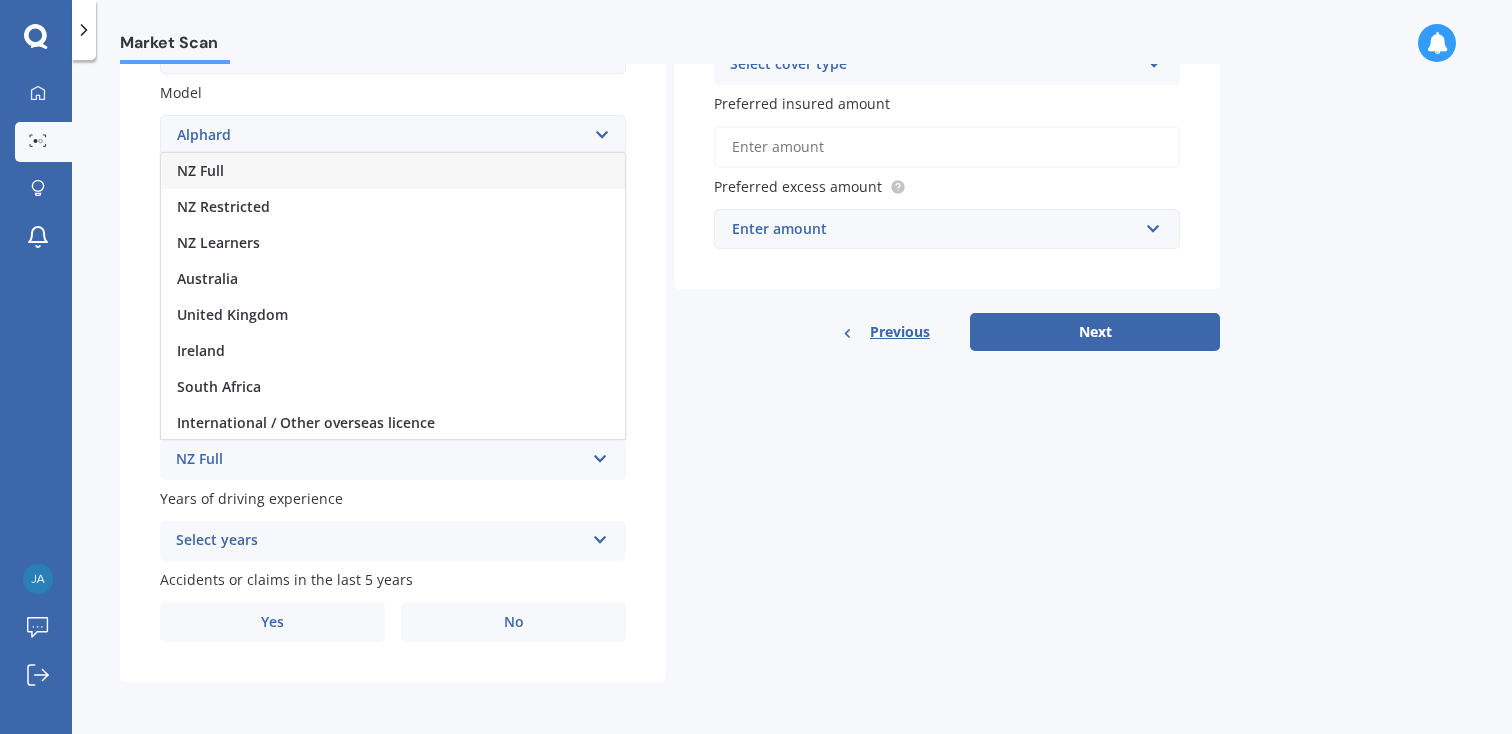 click on "NZ Full" at bounding box center [393, 171] 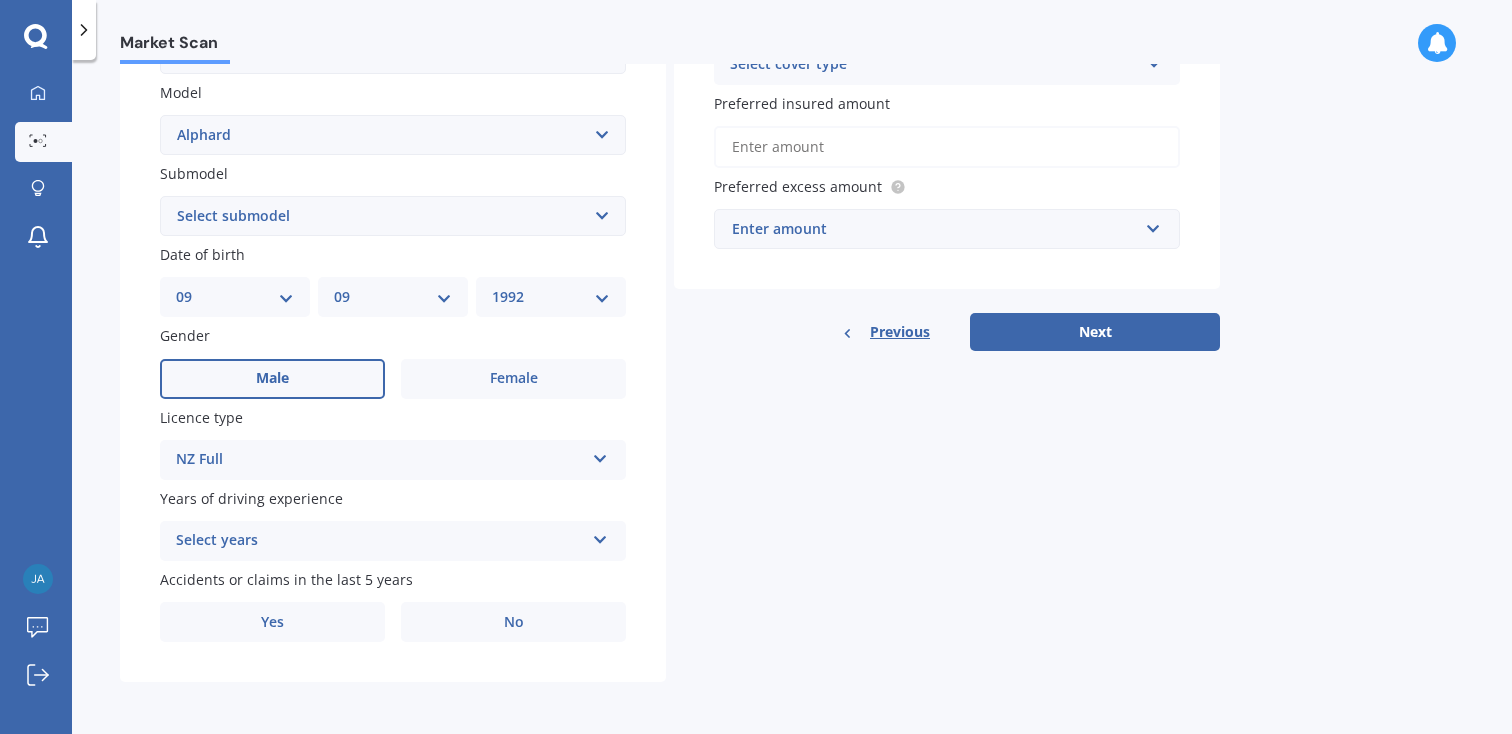 click on "Select years" at bounding box center (380, 541) 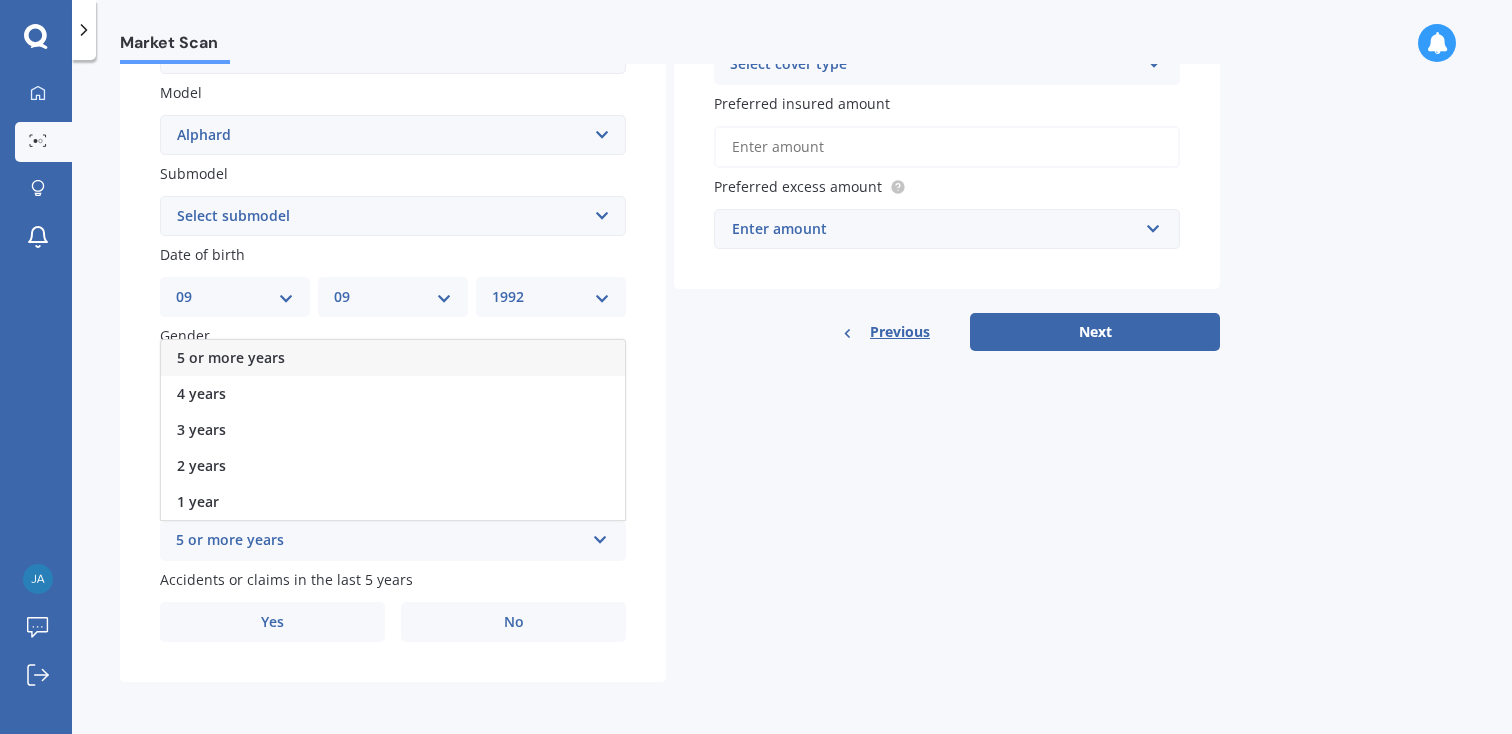 click on "5 or more years" at bounding box center (393, 358) 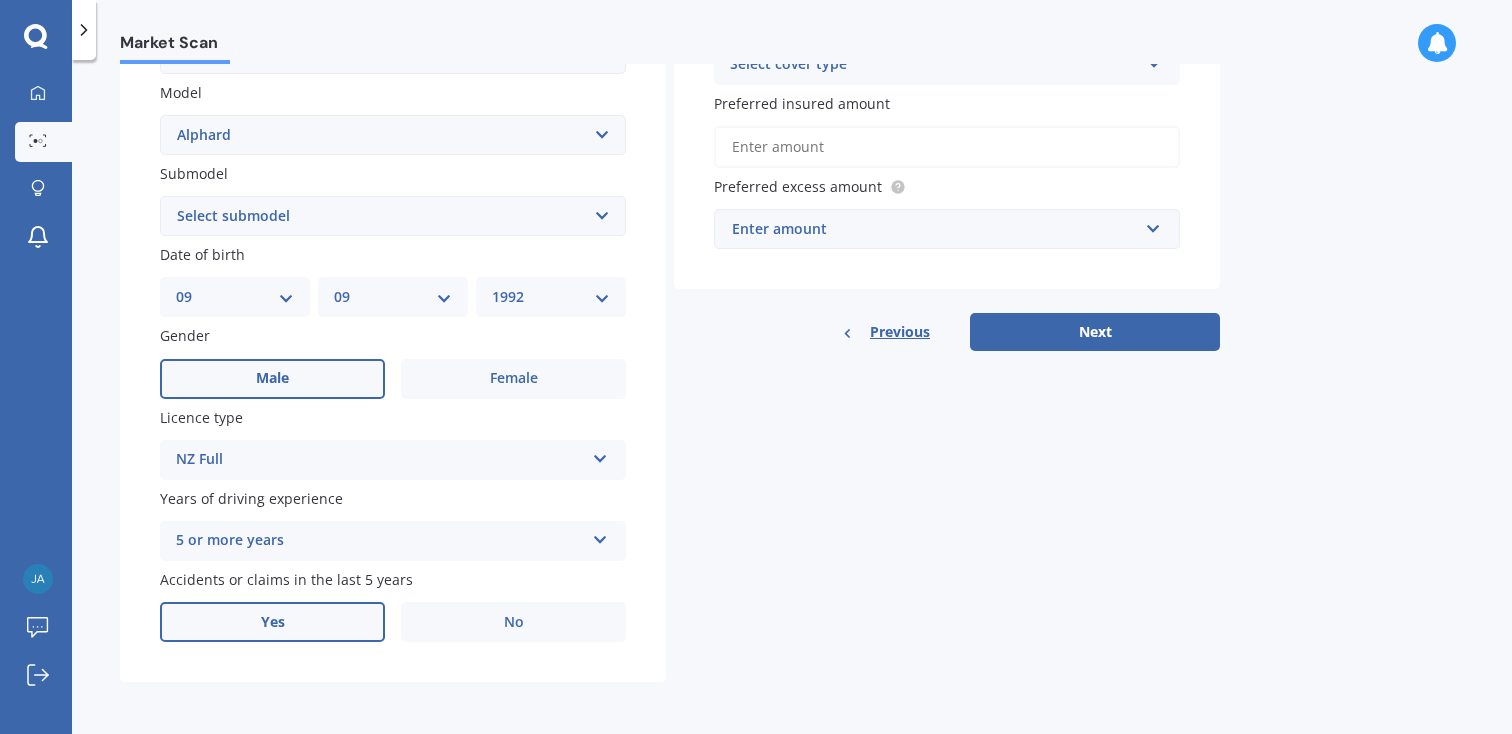 click on "Yes" at bounding box center (272, 379) 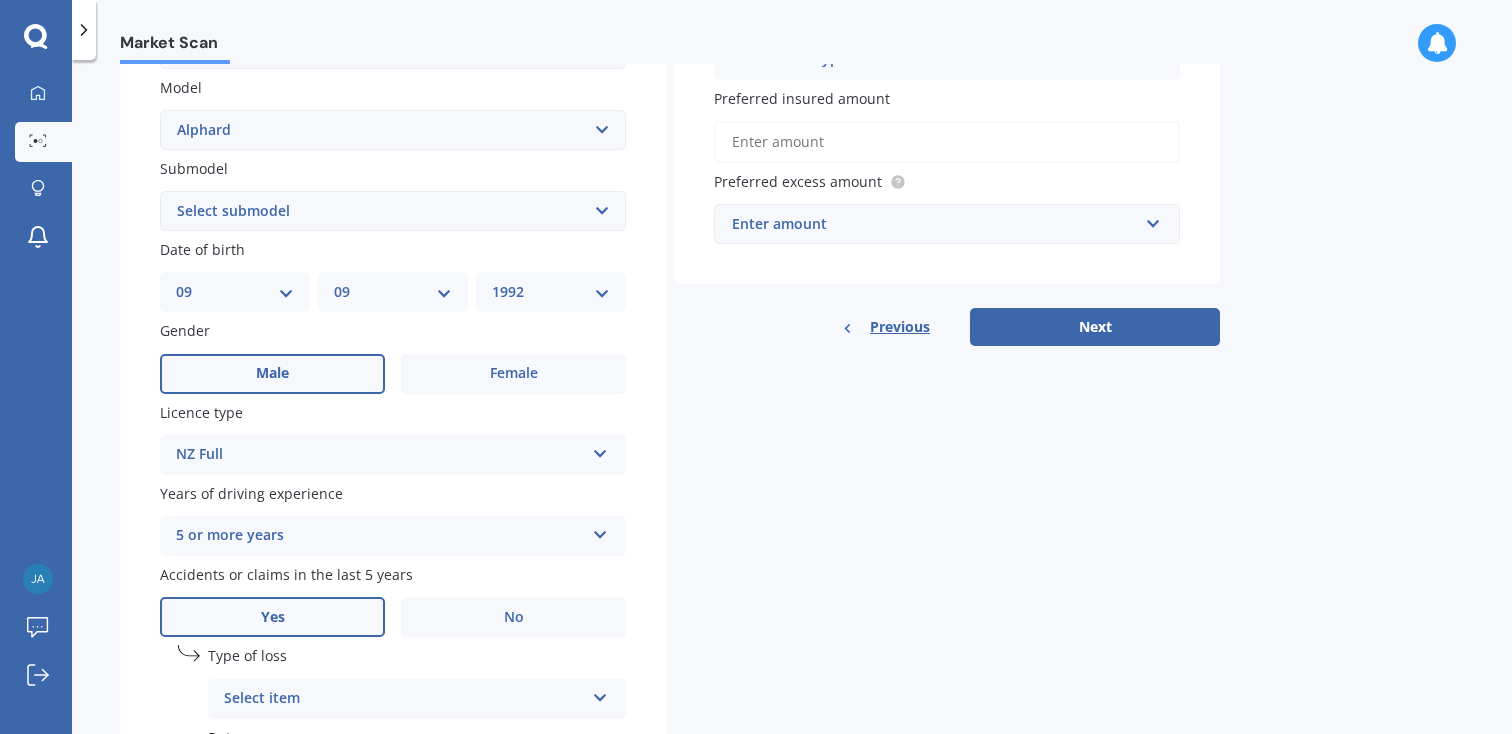 scroll, scrollTop: 666, scrollLeft: 0, axis: vertical 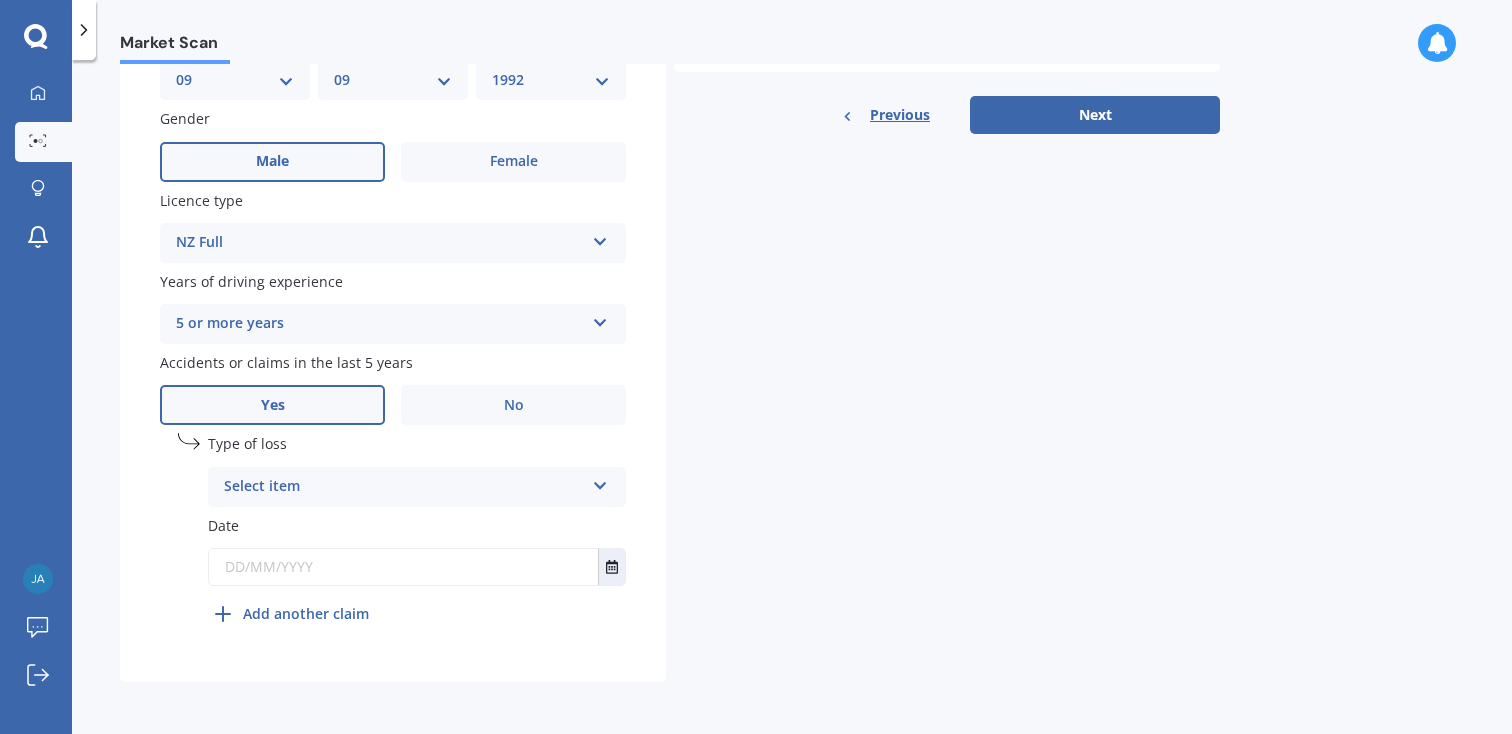 click on "Select item" at bounding box center [404, 487] 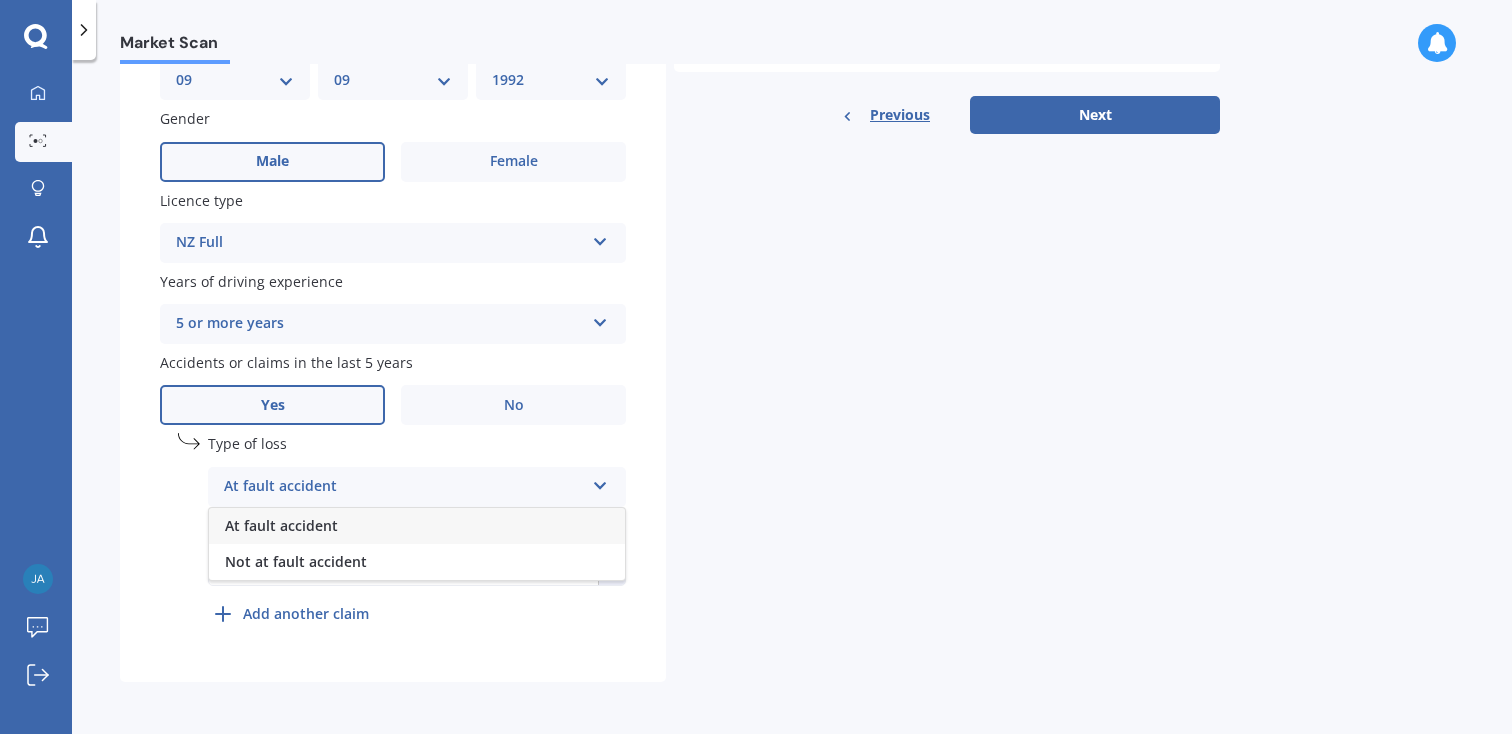 click on "At fault accident" at bounding box center [281, 525] 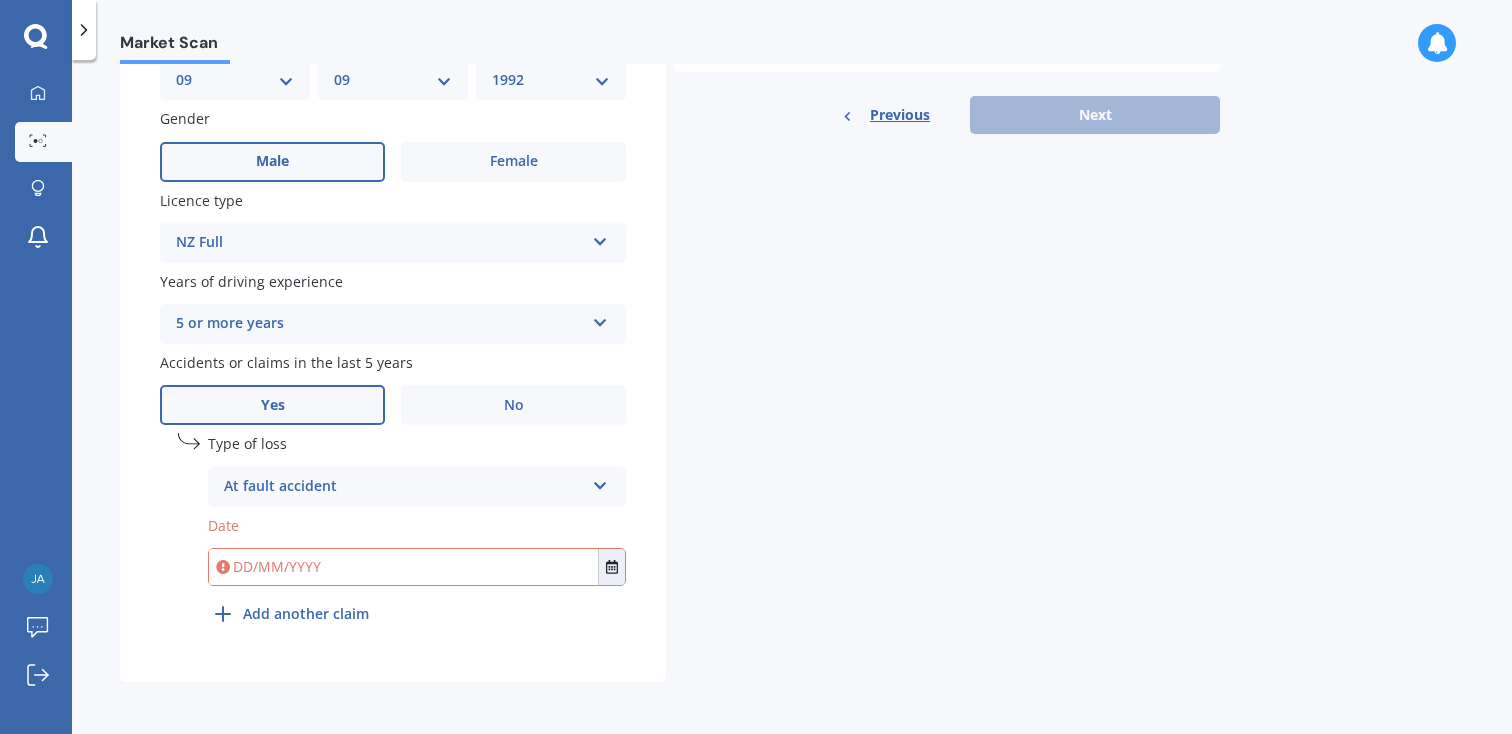 click at bounding box center [403, 567] 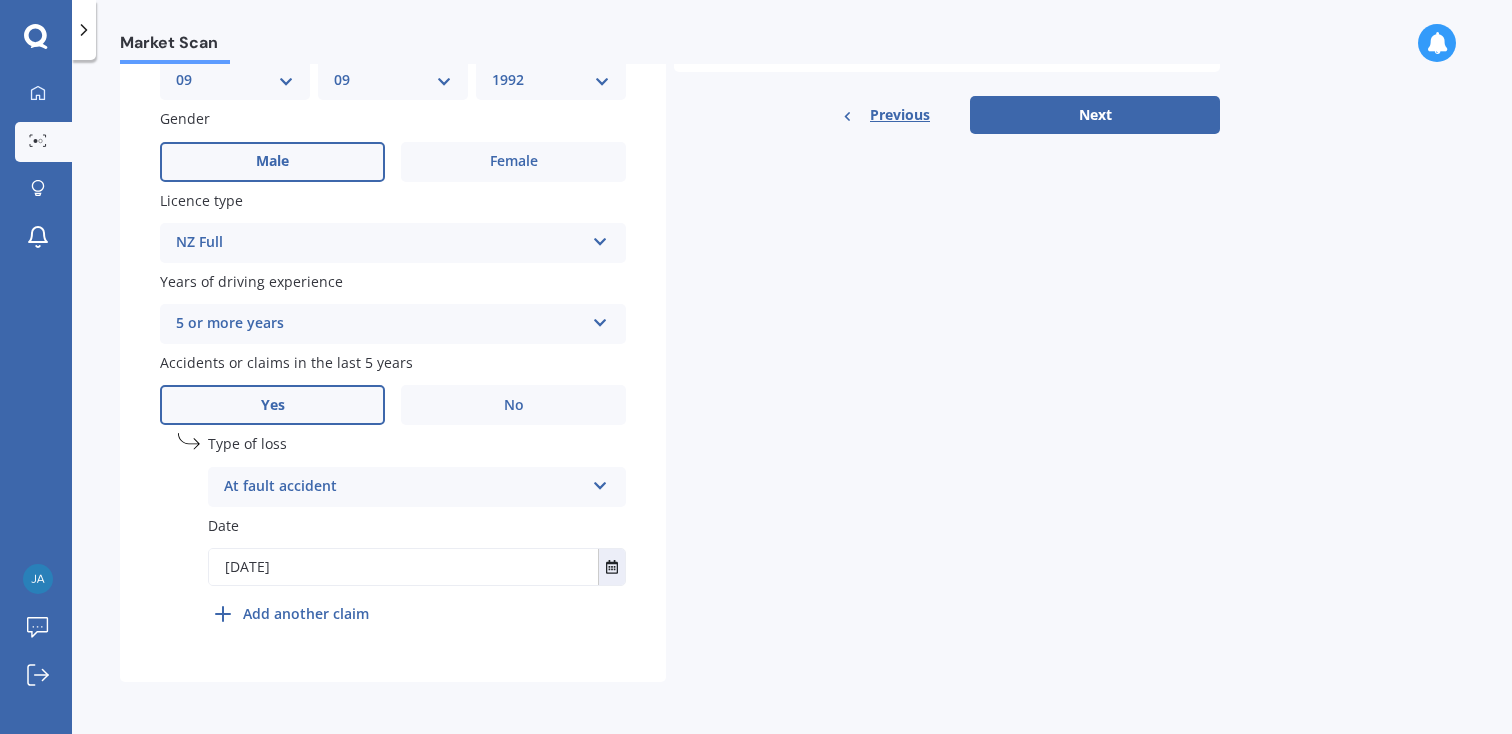 type on "[DATE]" 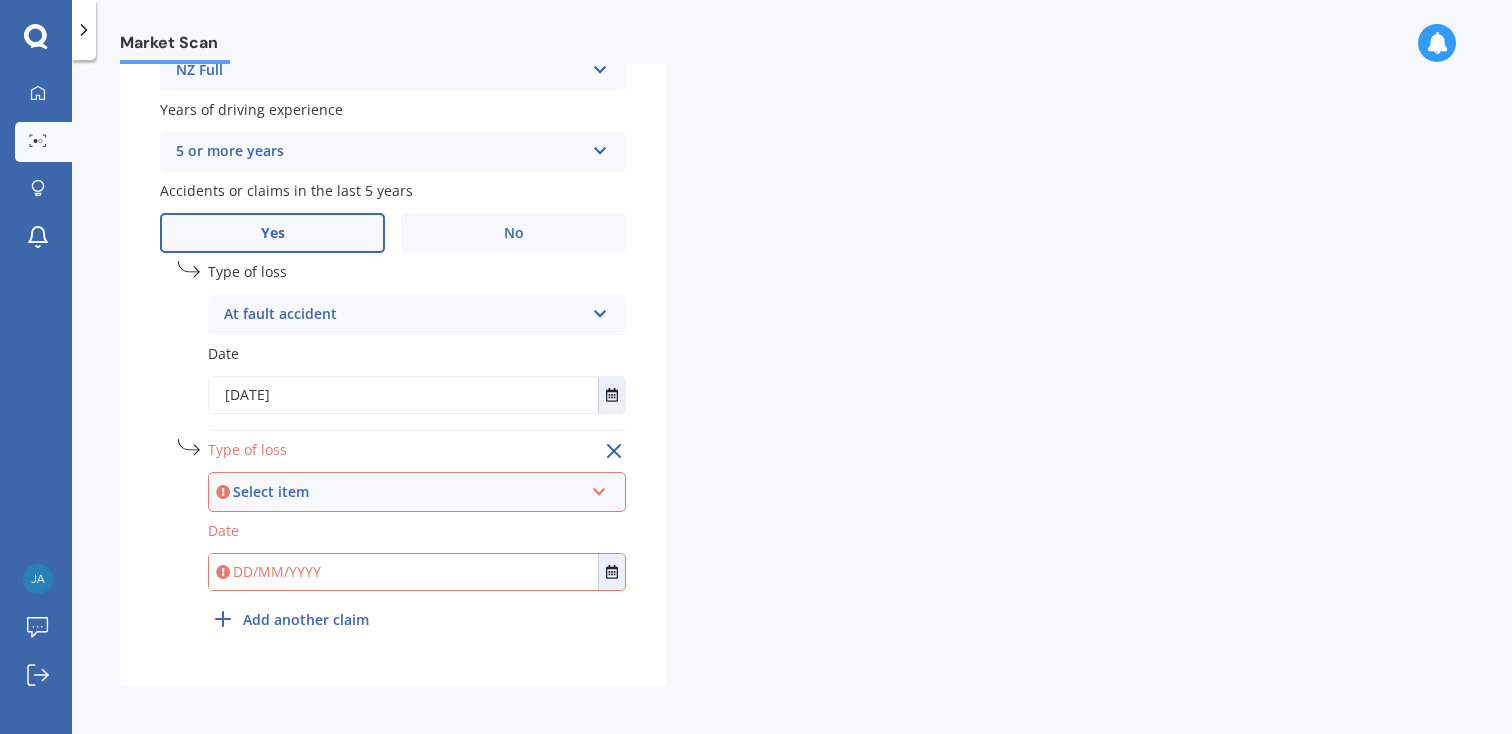 scroll, scrollTop: 844, scrollLeft: 0, axis: vertical 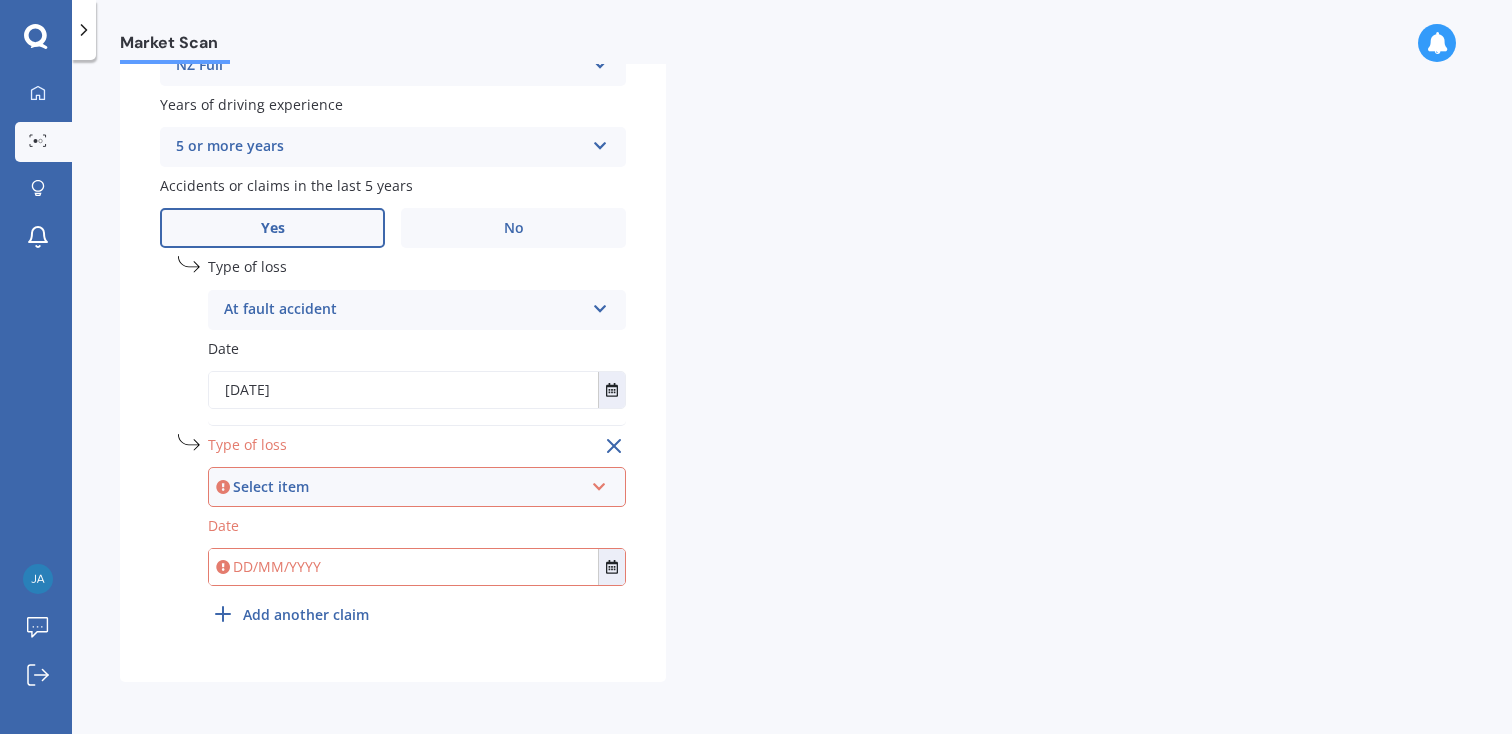 click on "Select item" at bounding box center (408, 487) 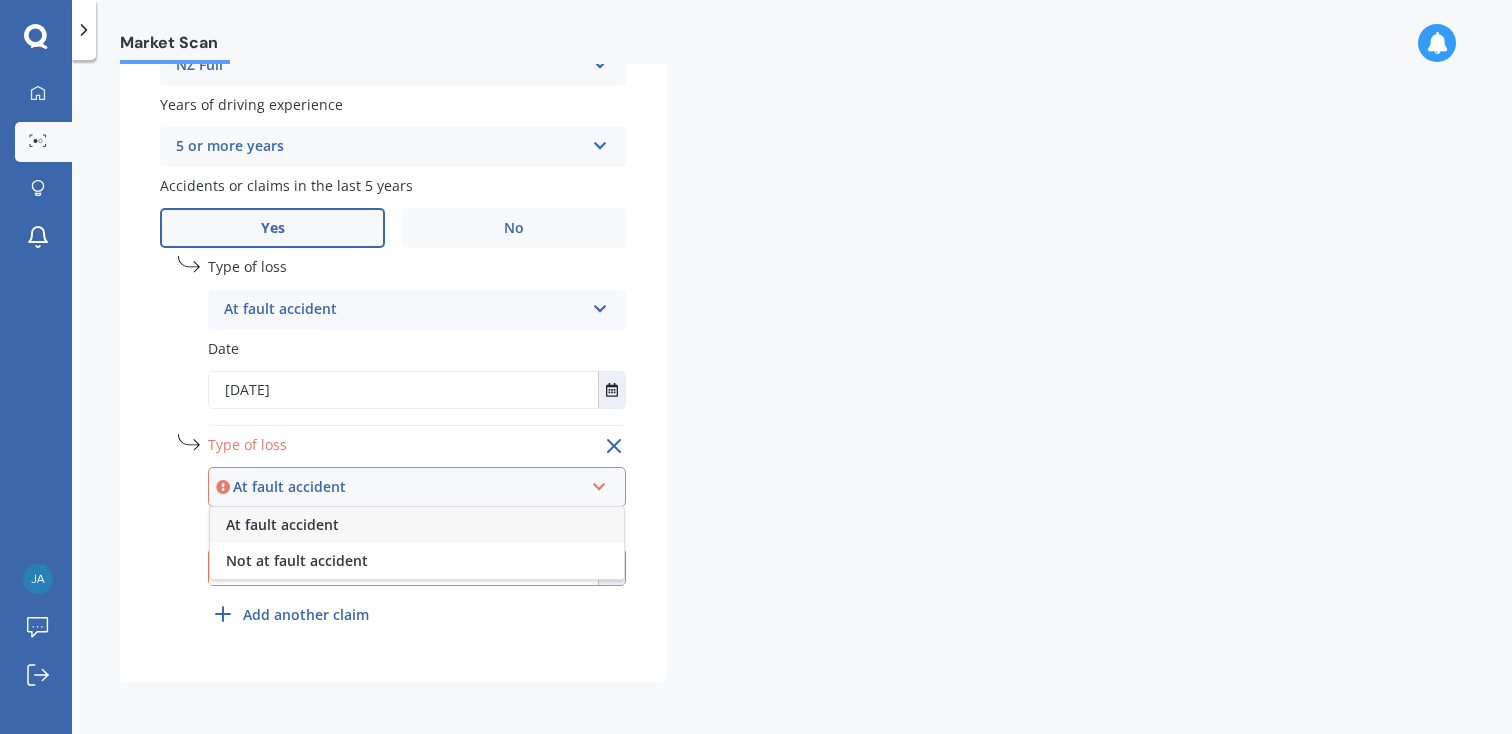 click on "At fault accident" at bounding box center (282, 524) 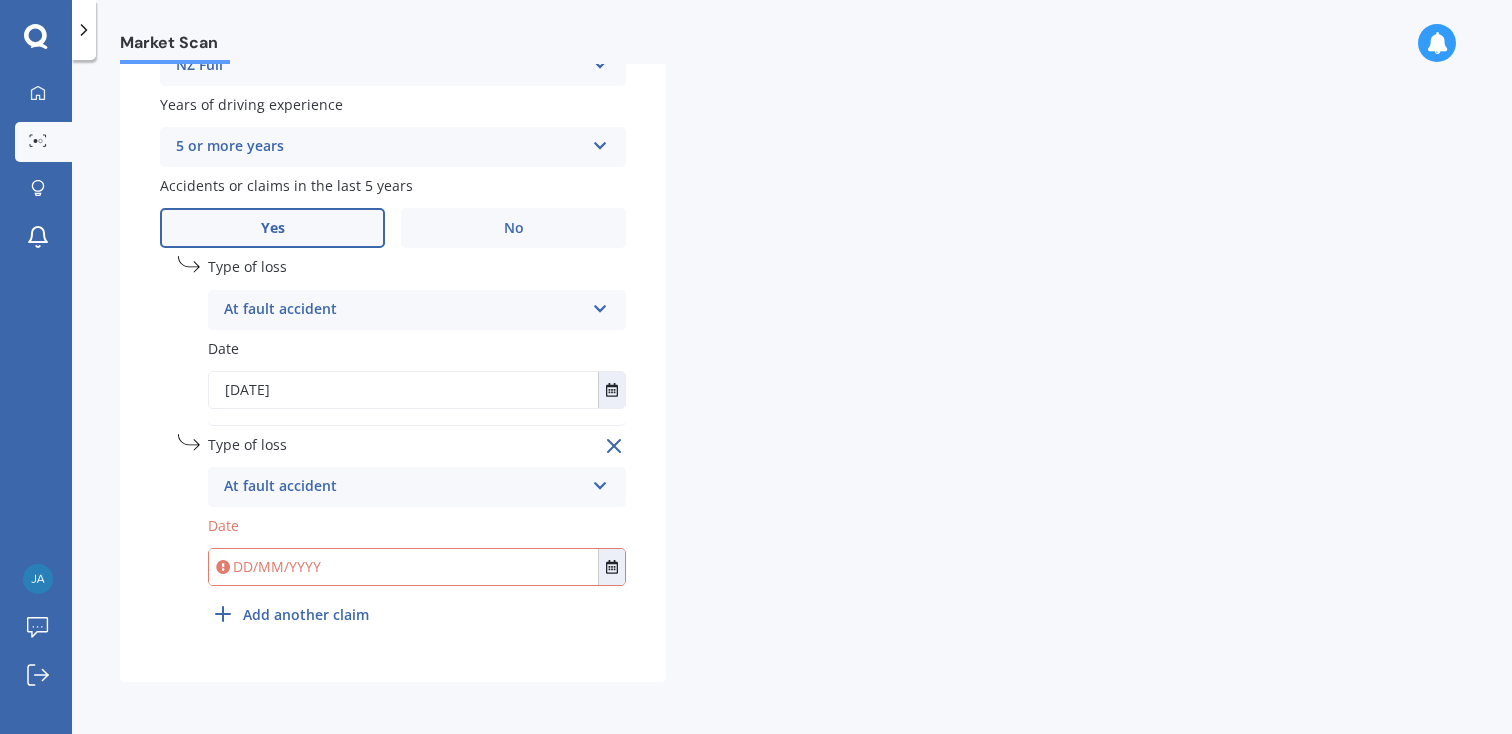 click at bounding box center (403, 567) 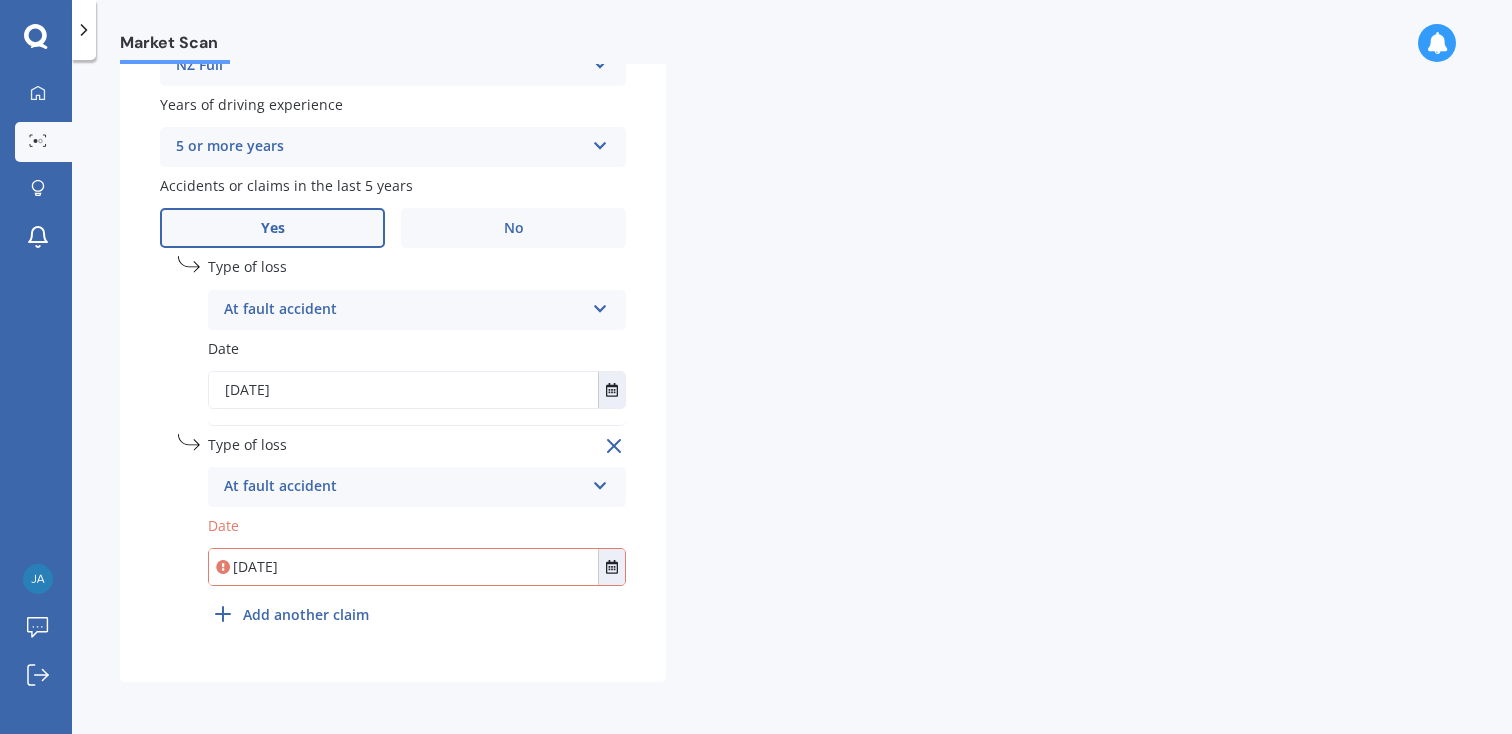 type on "[DATE]" 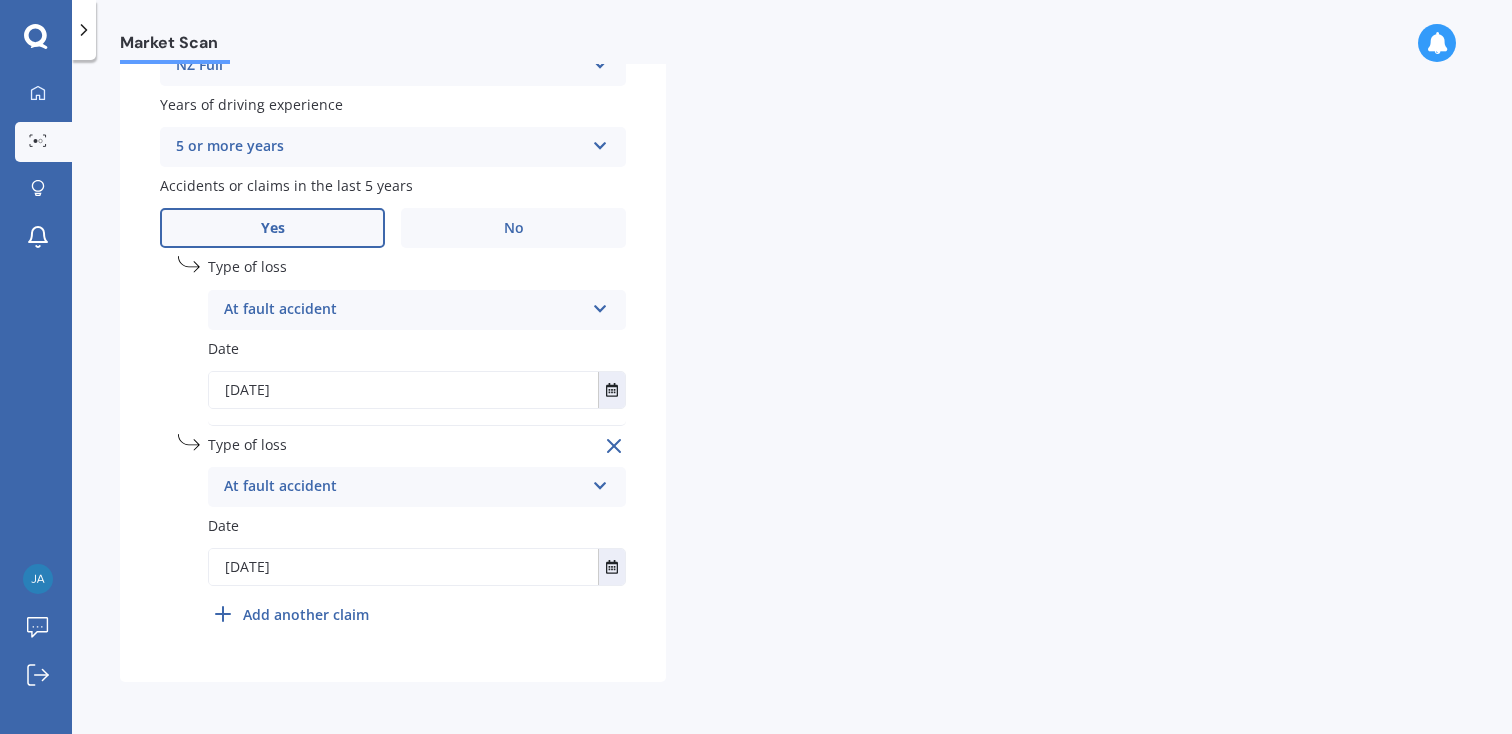 click on "Add another claim" at bounding box center (306, 614) 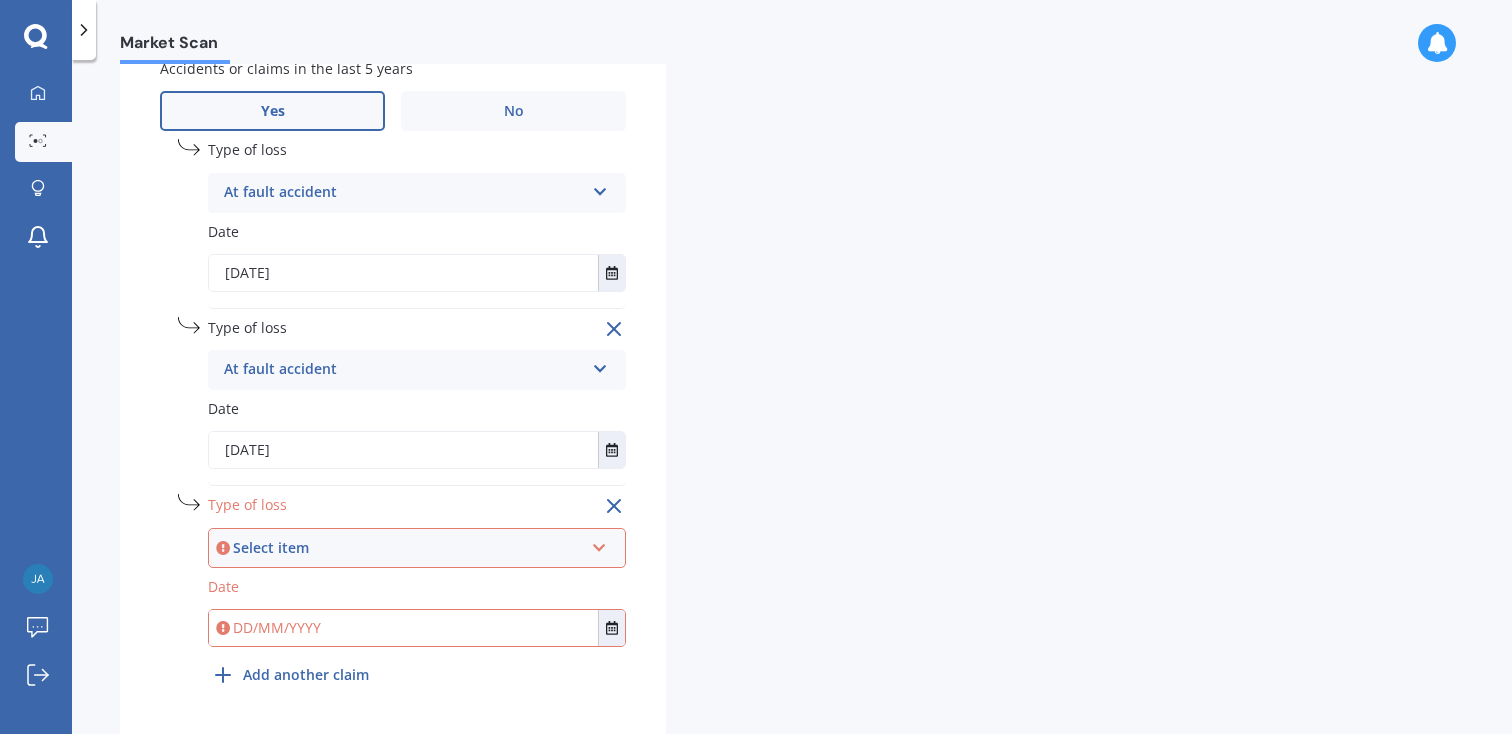 scroll, scrollTop: 1023, scrollLeft: 0, axis: vertical 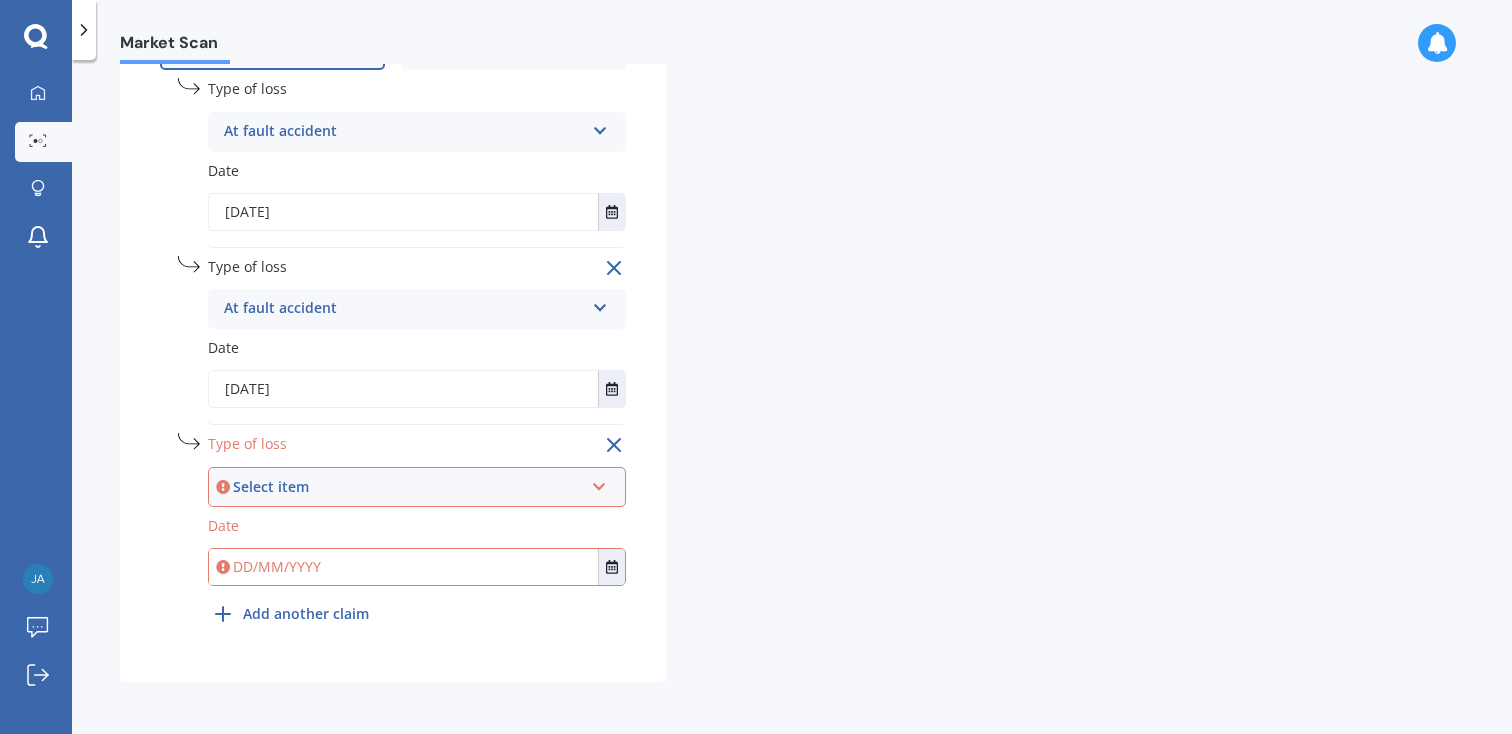 click on "Select item" at bounding box center (408, 487) 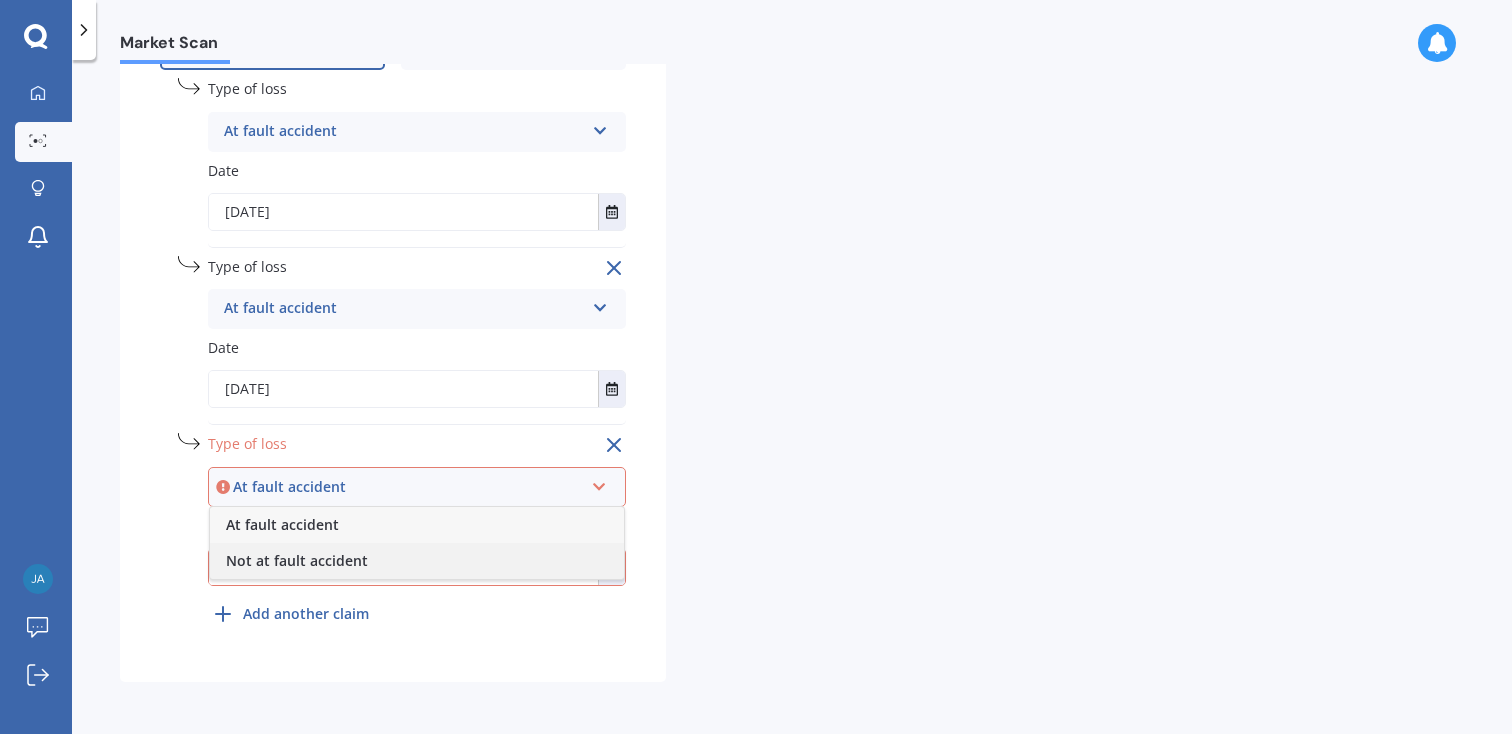 click on "Not at fault accident" at bounding box center (282, 524) 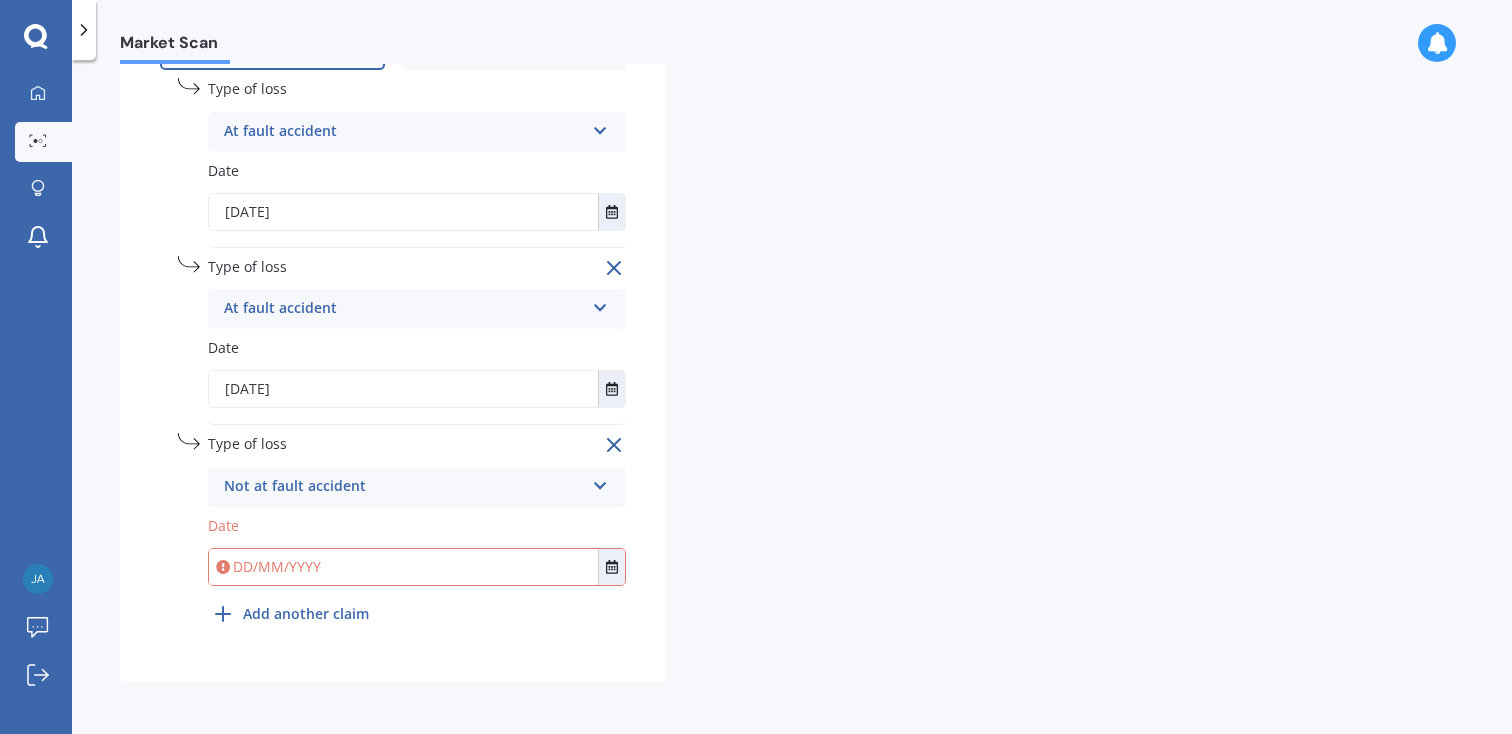 click at bounding box center [403, 567] 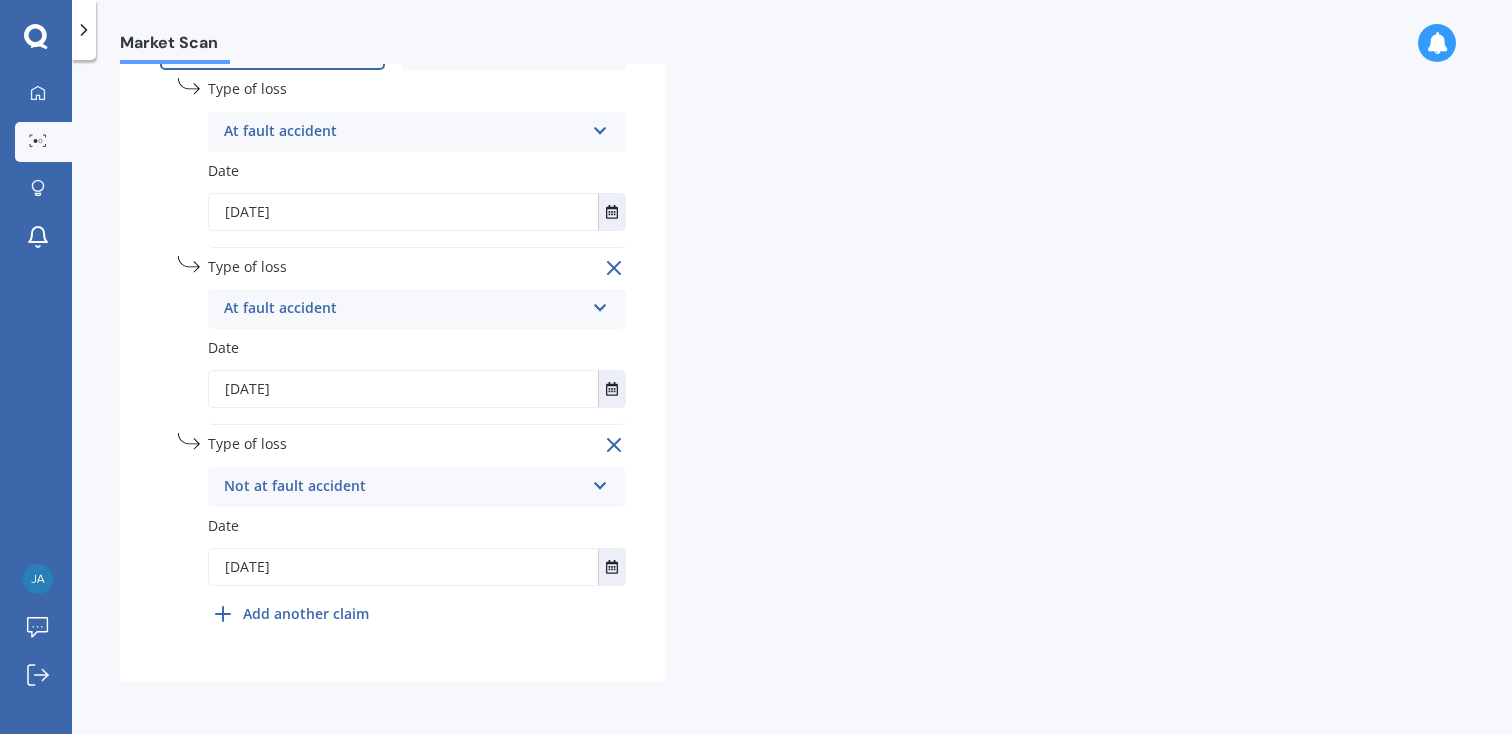 type on "[DATE]" 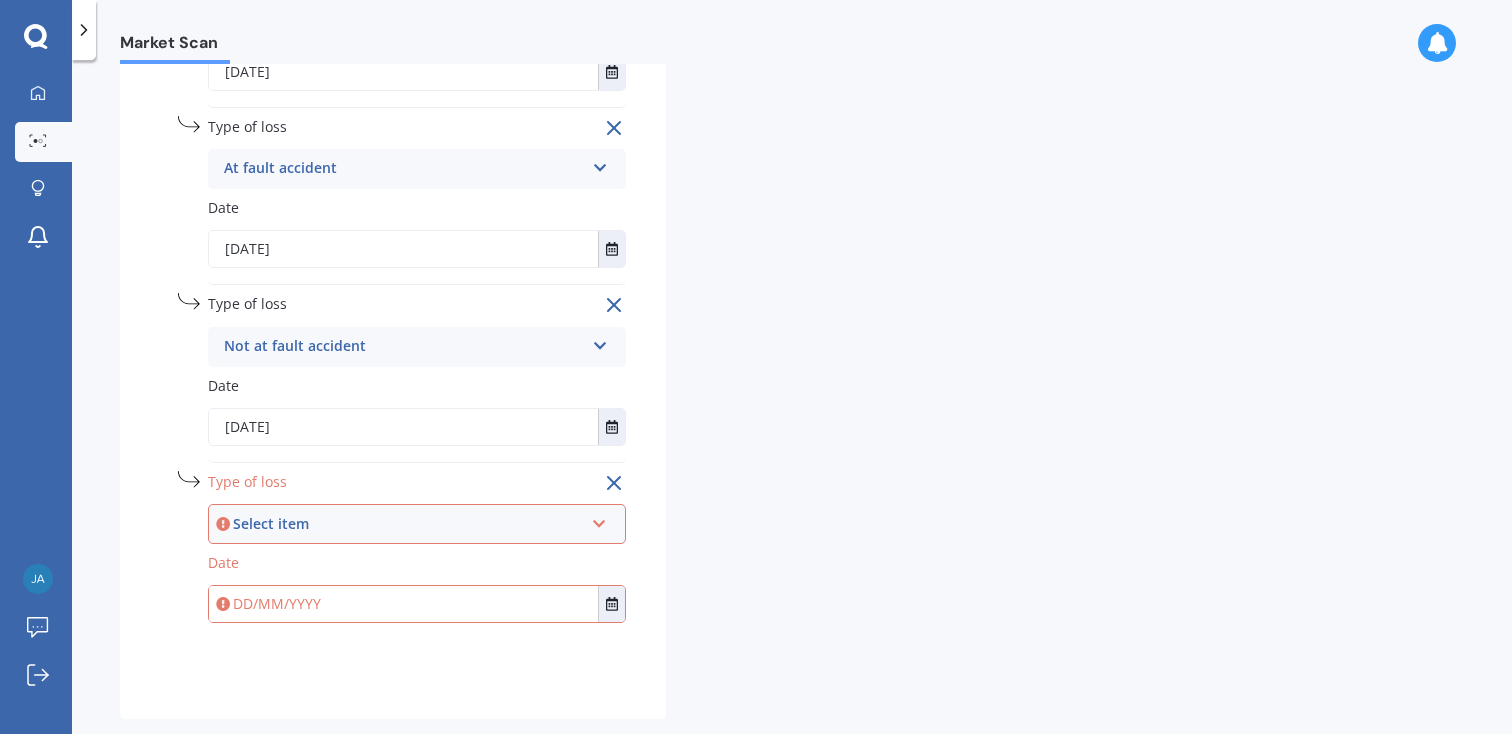 scroll, scrollTop: 1160, scrollLeft: 0, axis: vertical 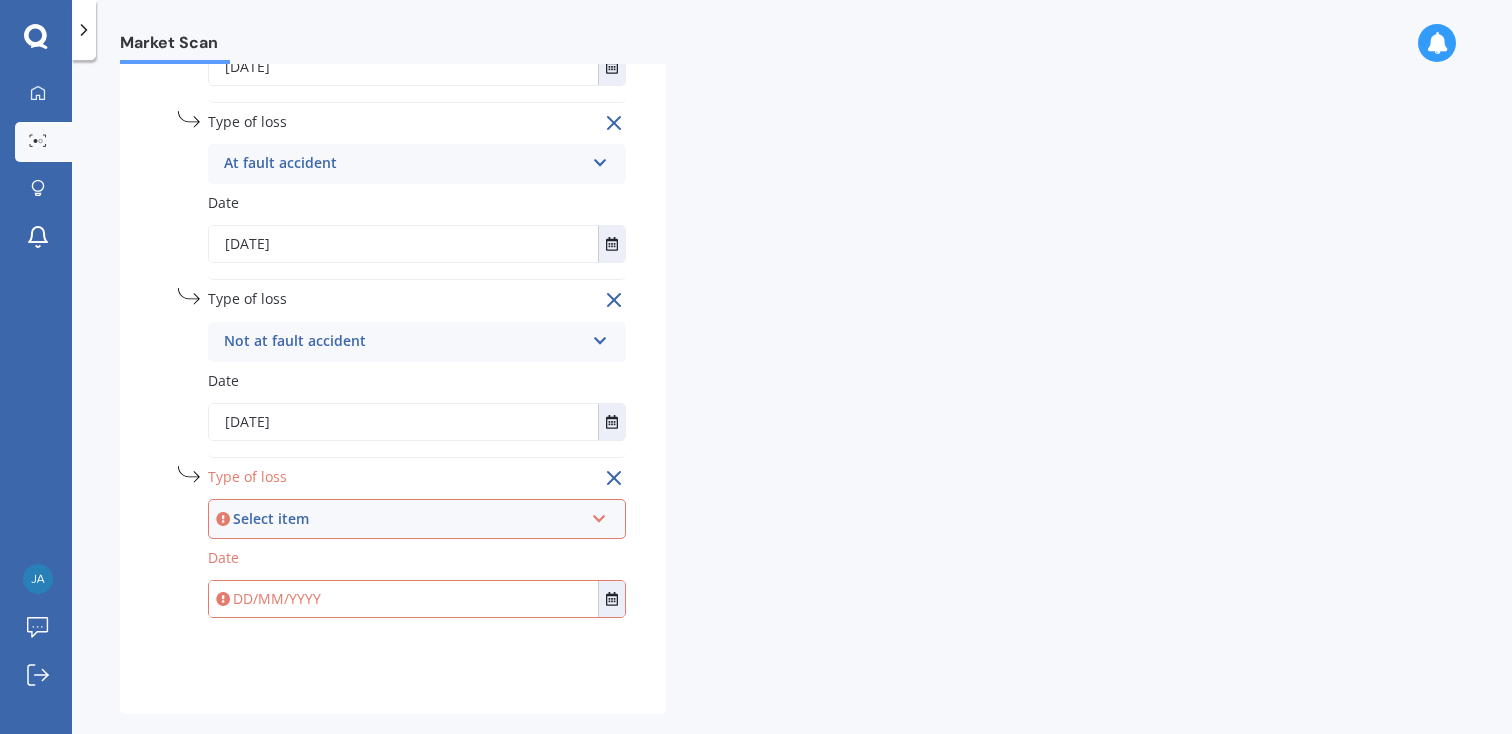 click on "Select item" at bounding box center (408, 519) 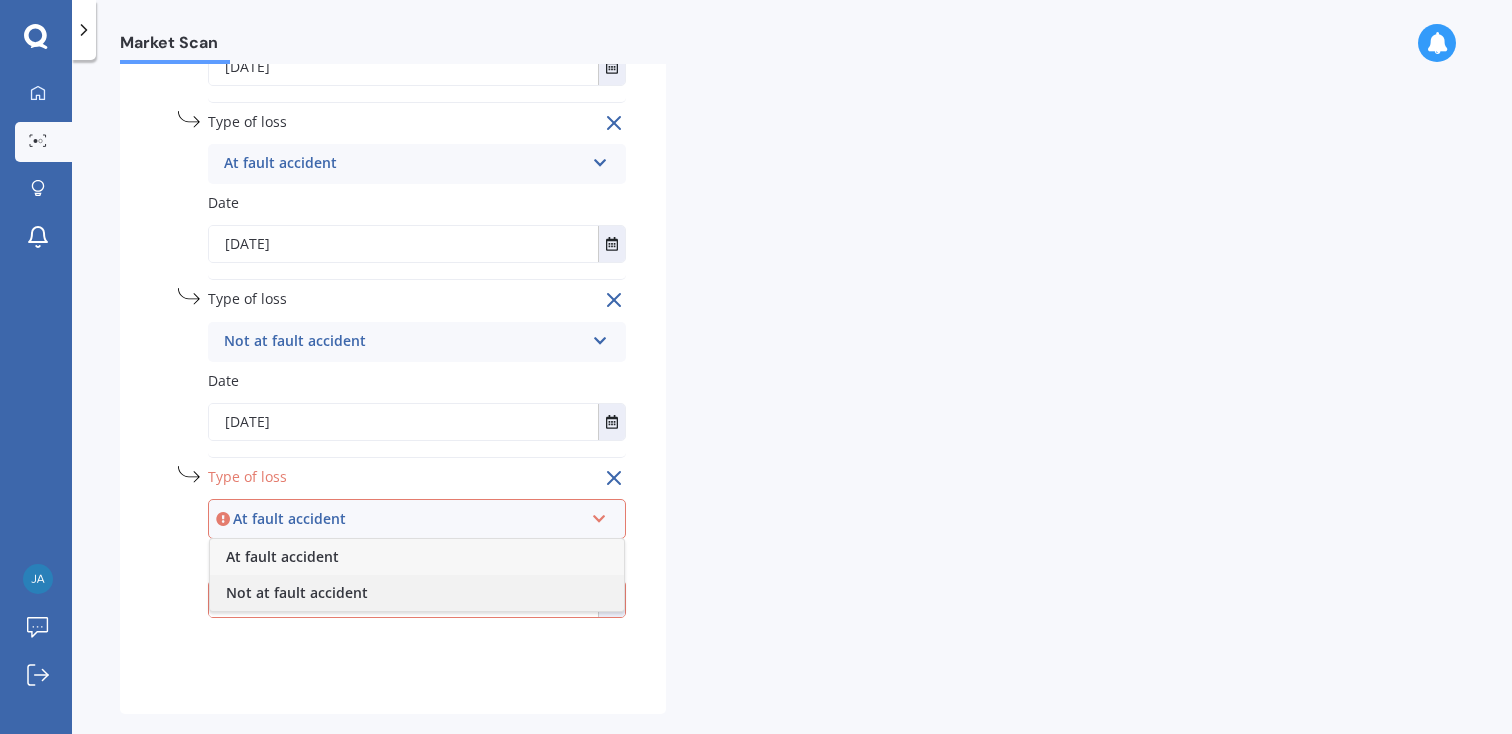 click on "Not at fault accident" at bounding box center (282, 556) 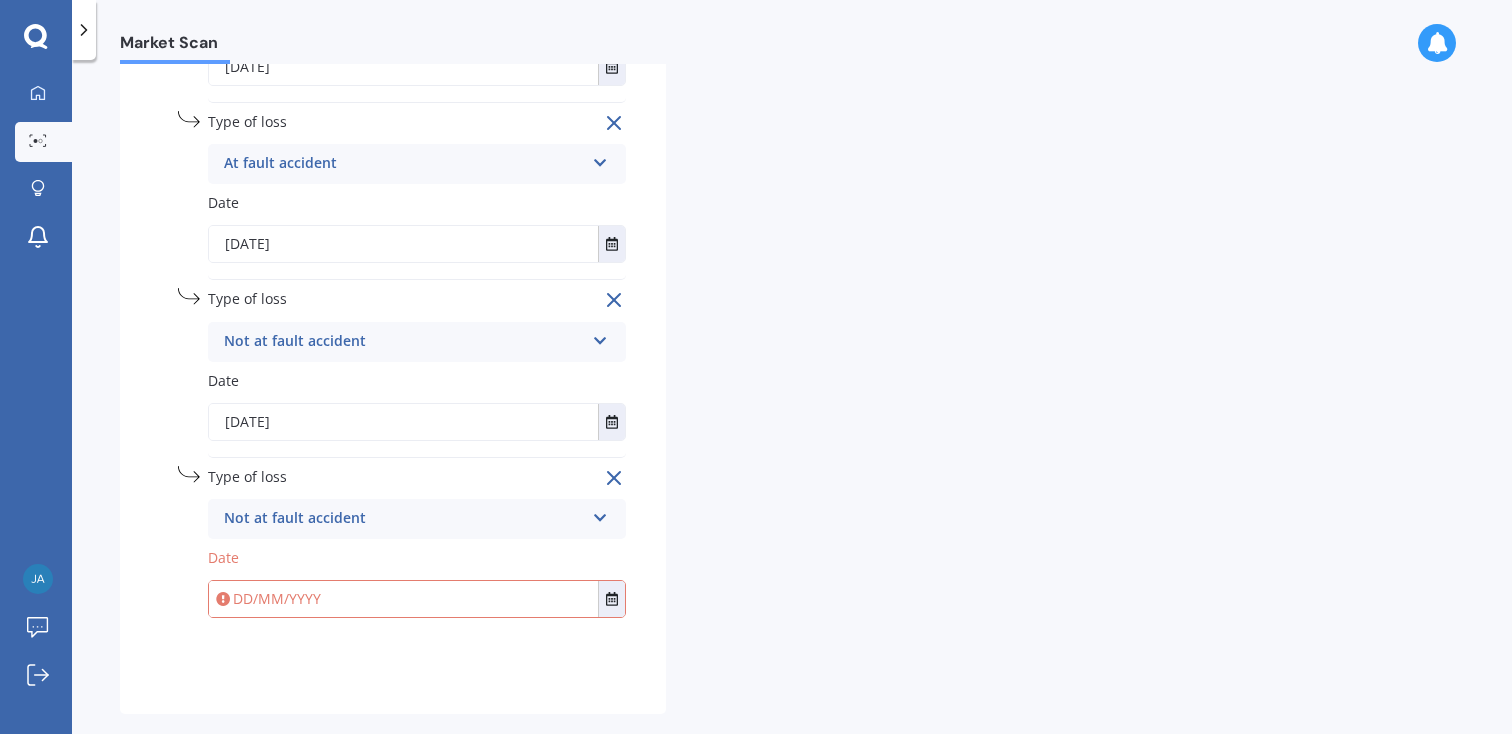 click at bounding box center [403, 599] 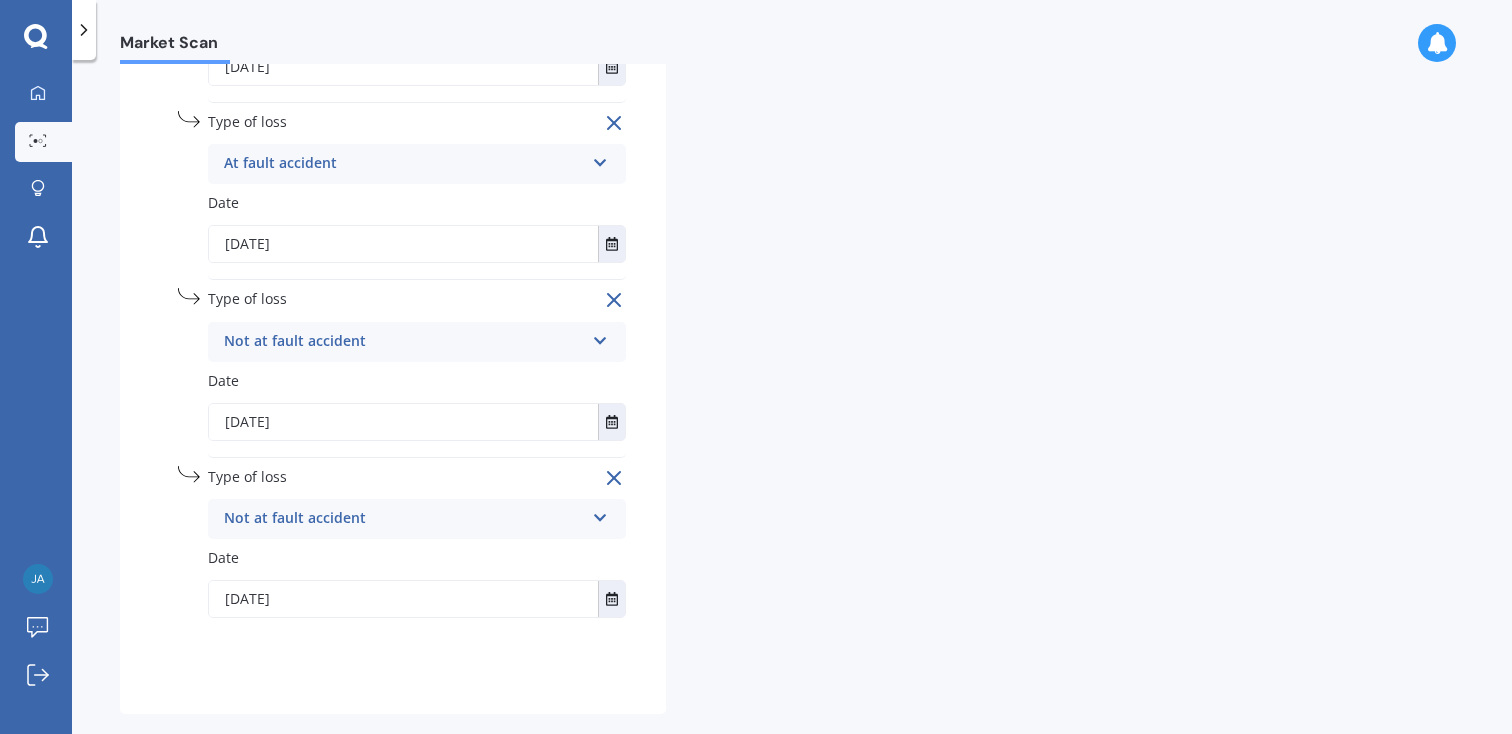 scroll, scrollTop: 1201, scrollLeft: 0, axis: vertical 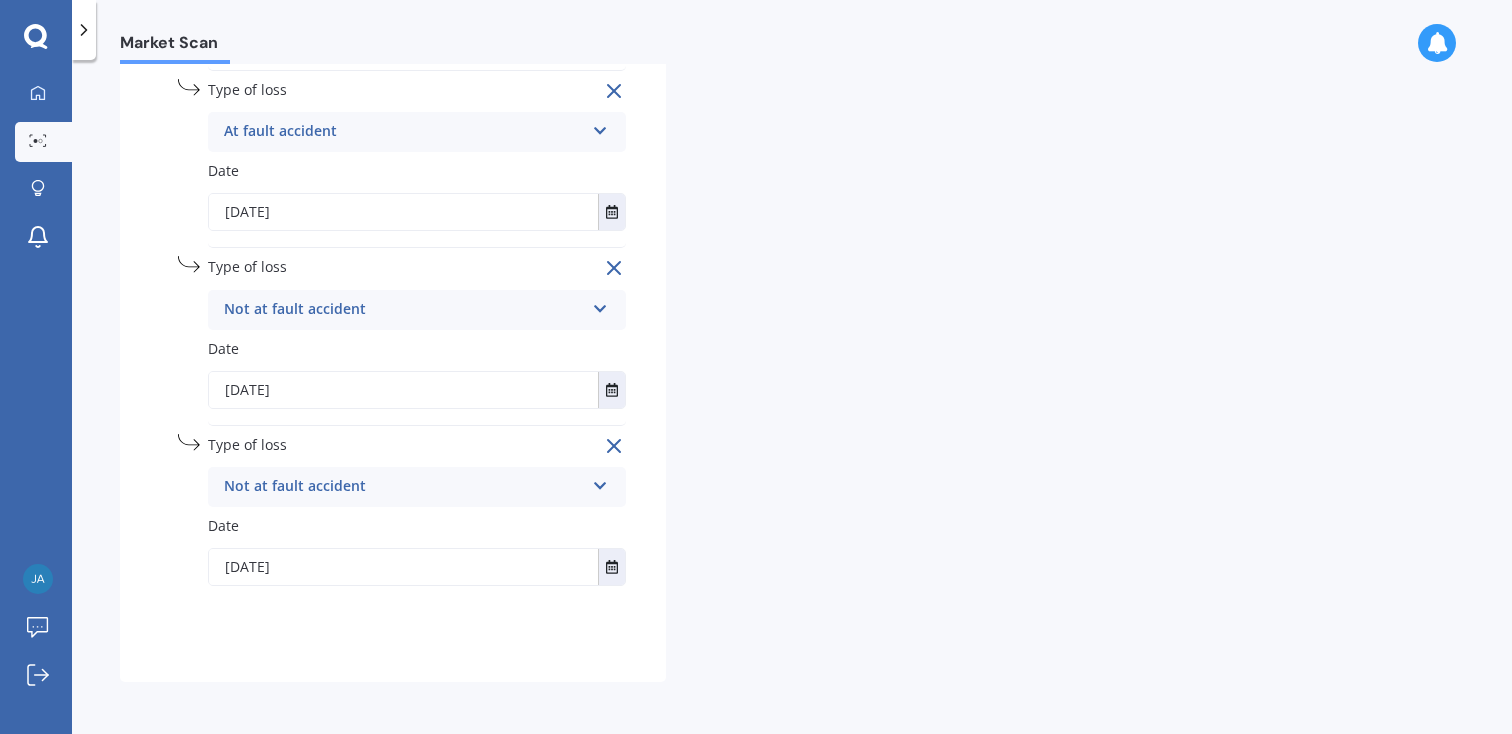 type on "[DATE]" 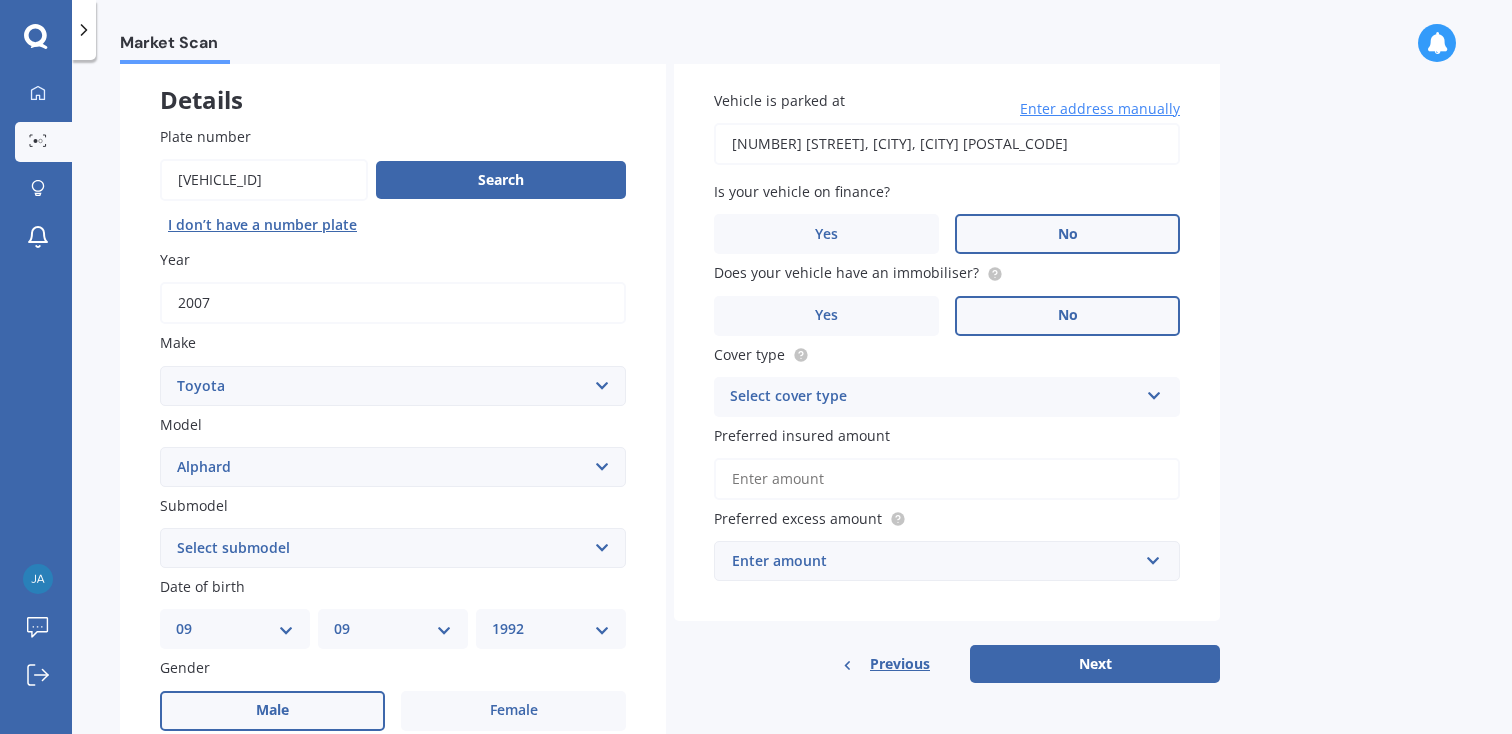 scroll, scrollTop: 133, scrollLeft: 0, axis: vertical 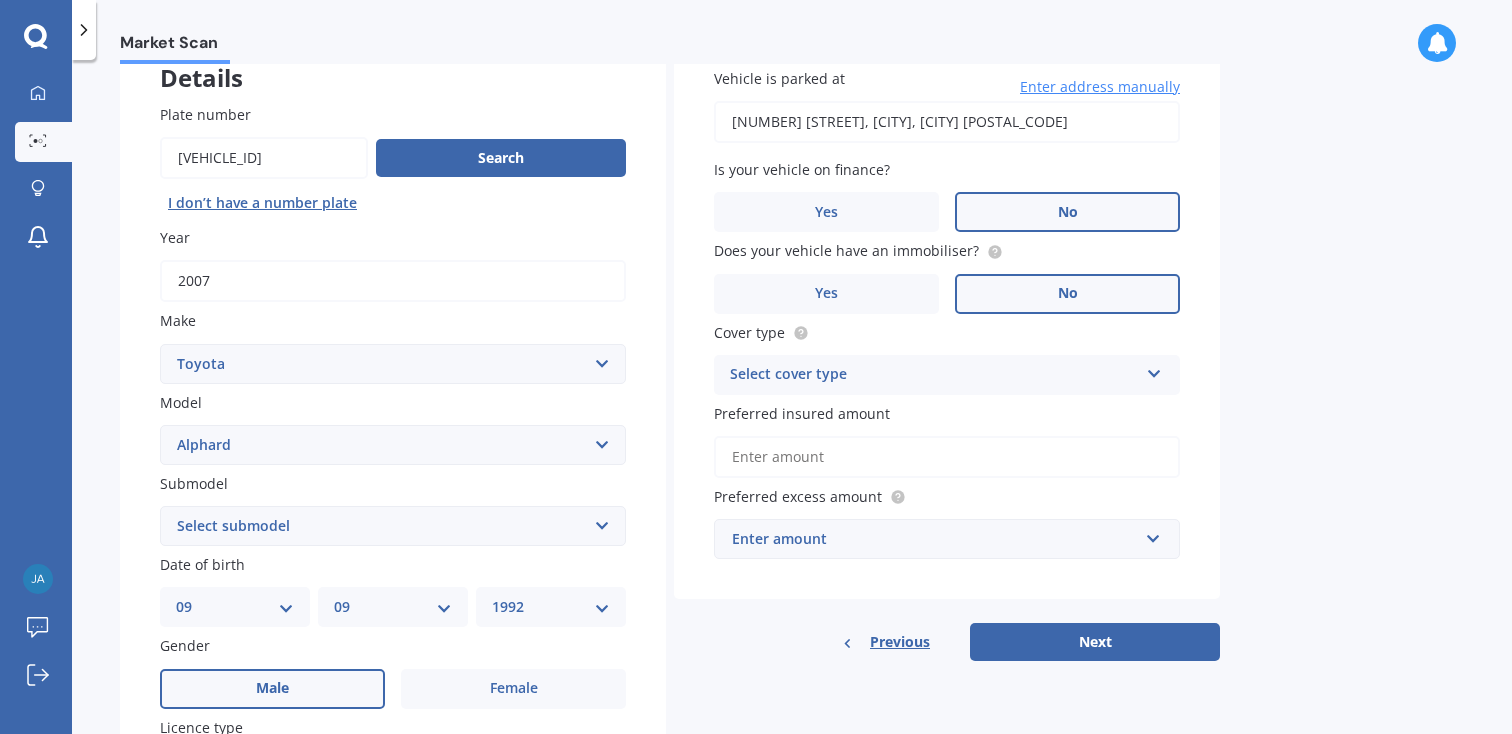 click on "Select cover type" at bounding box center [934, 375] 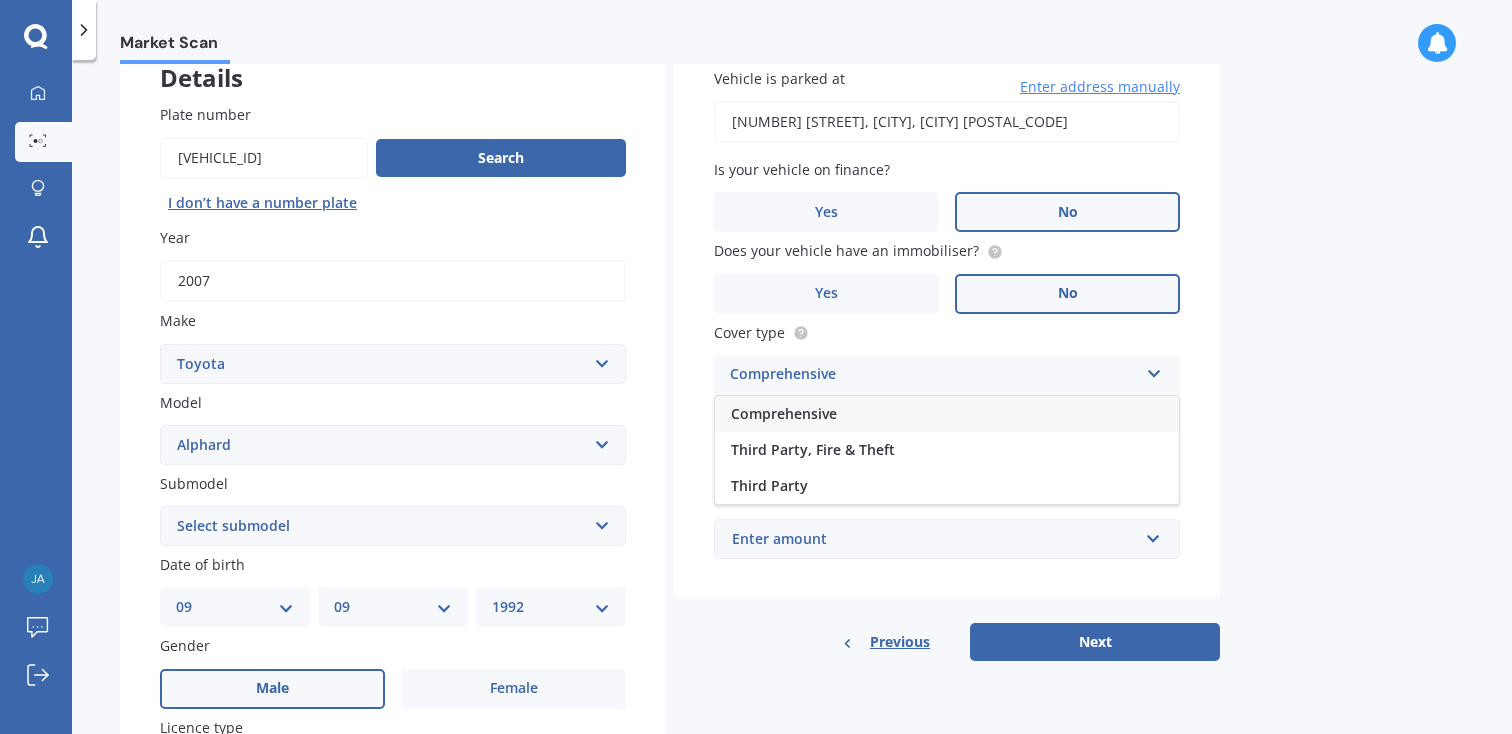 click on "Comprehensive" at bounding box center (784, 413) 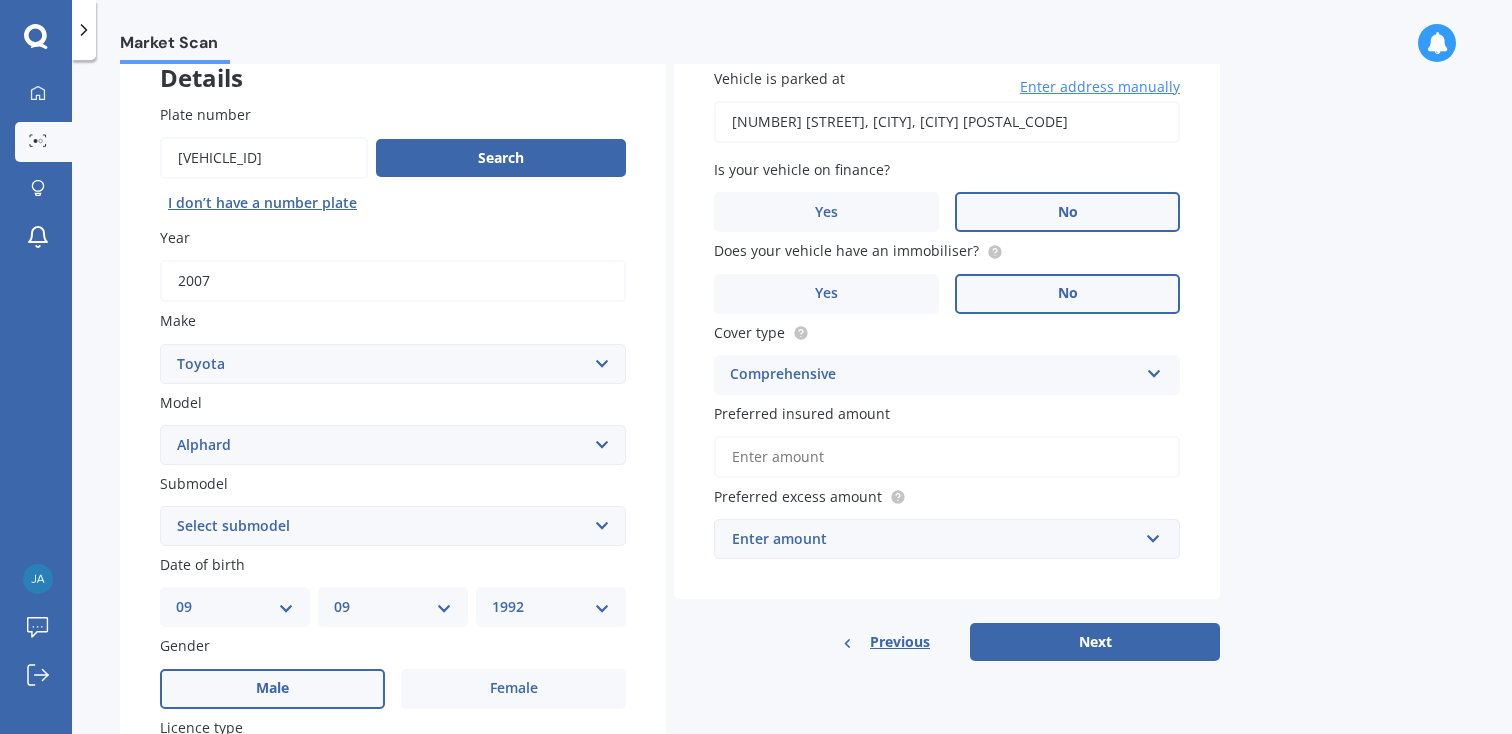 click on "Preferred insured amount" at bounding box center (947, 457) 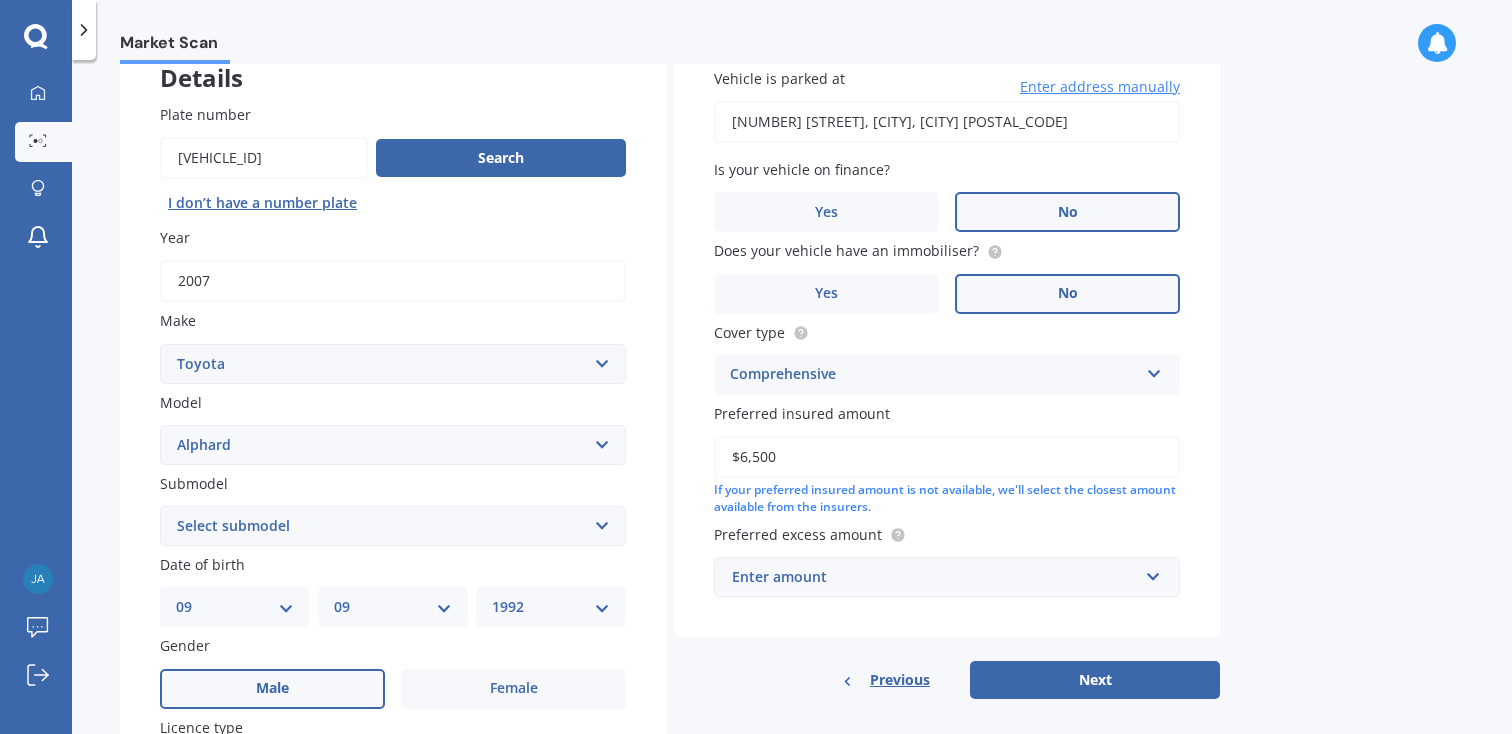 type on "$6,500" 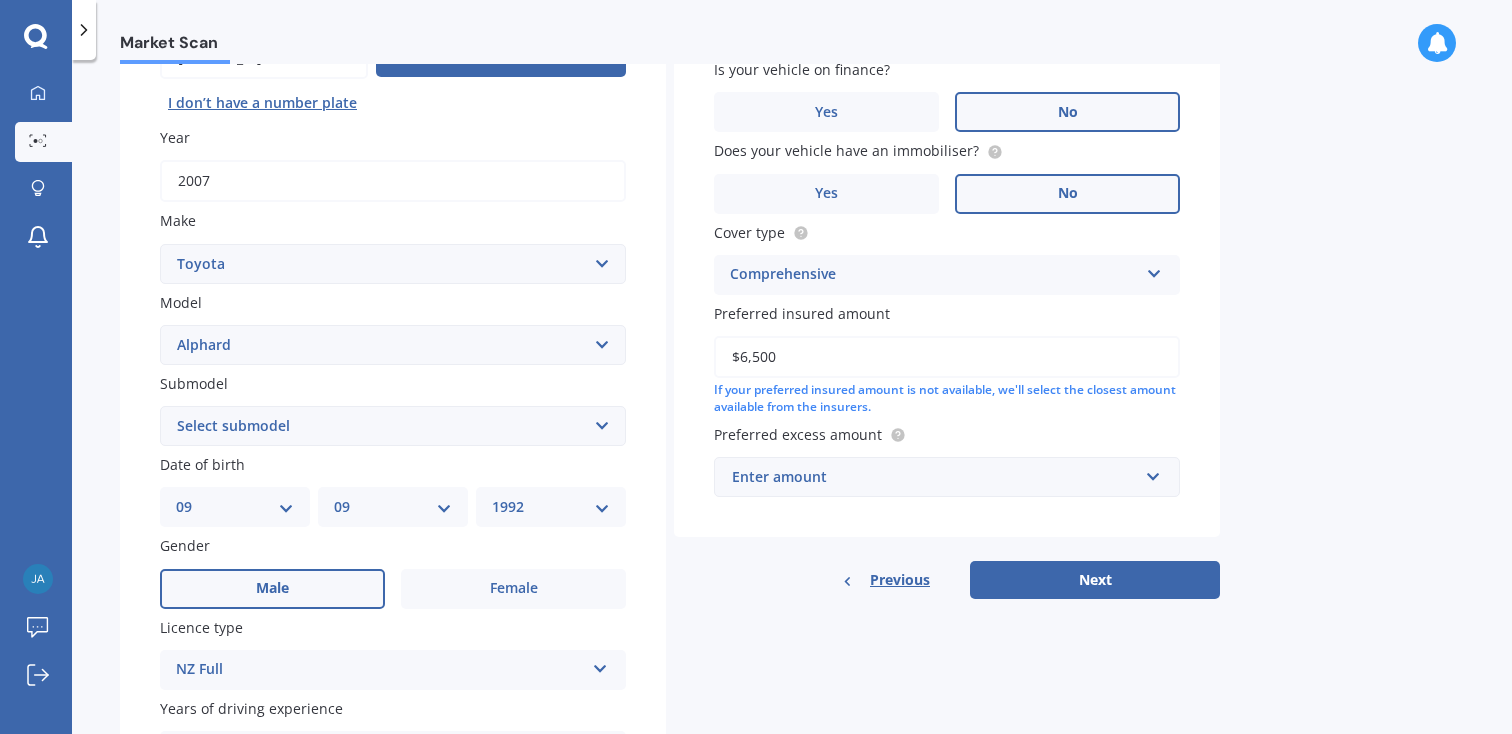 scroll, scrollTop: 256, scrollLeft: 0, axis: vertical 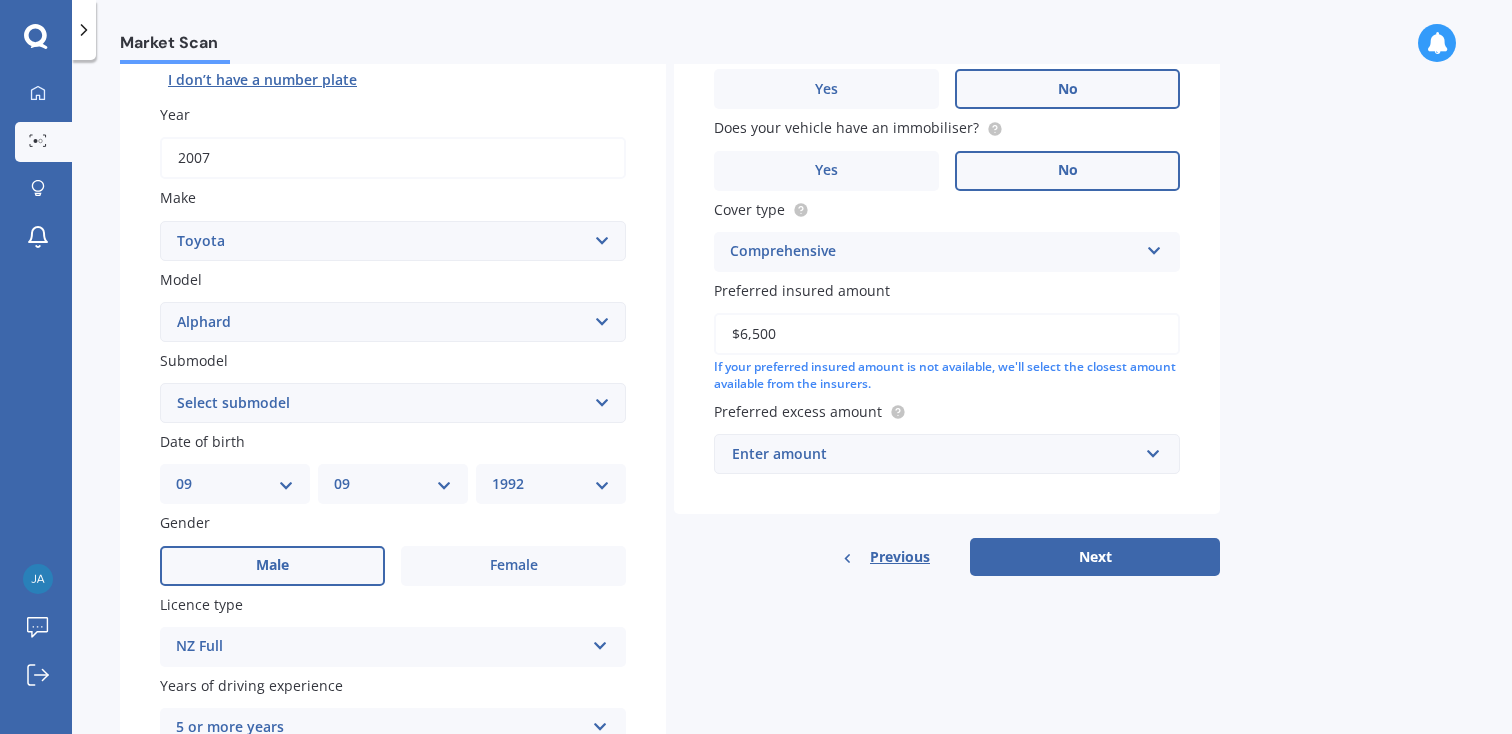 click on "Enter amount" at bounding box center [935, 454] 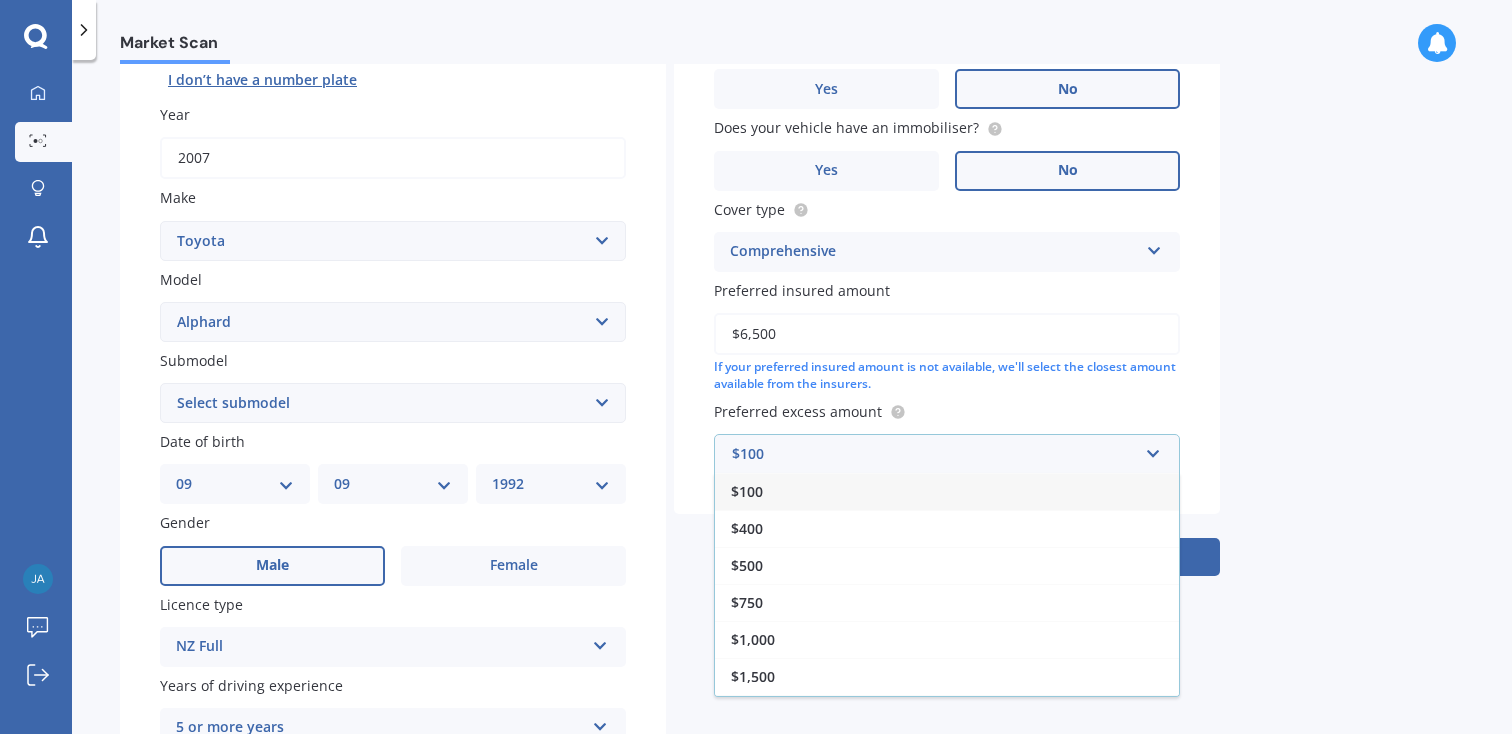 click on "$100" at bounding box center [947, 491] 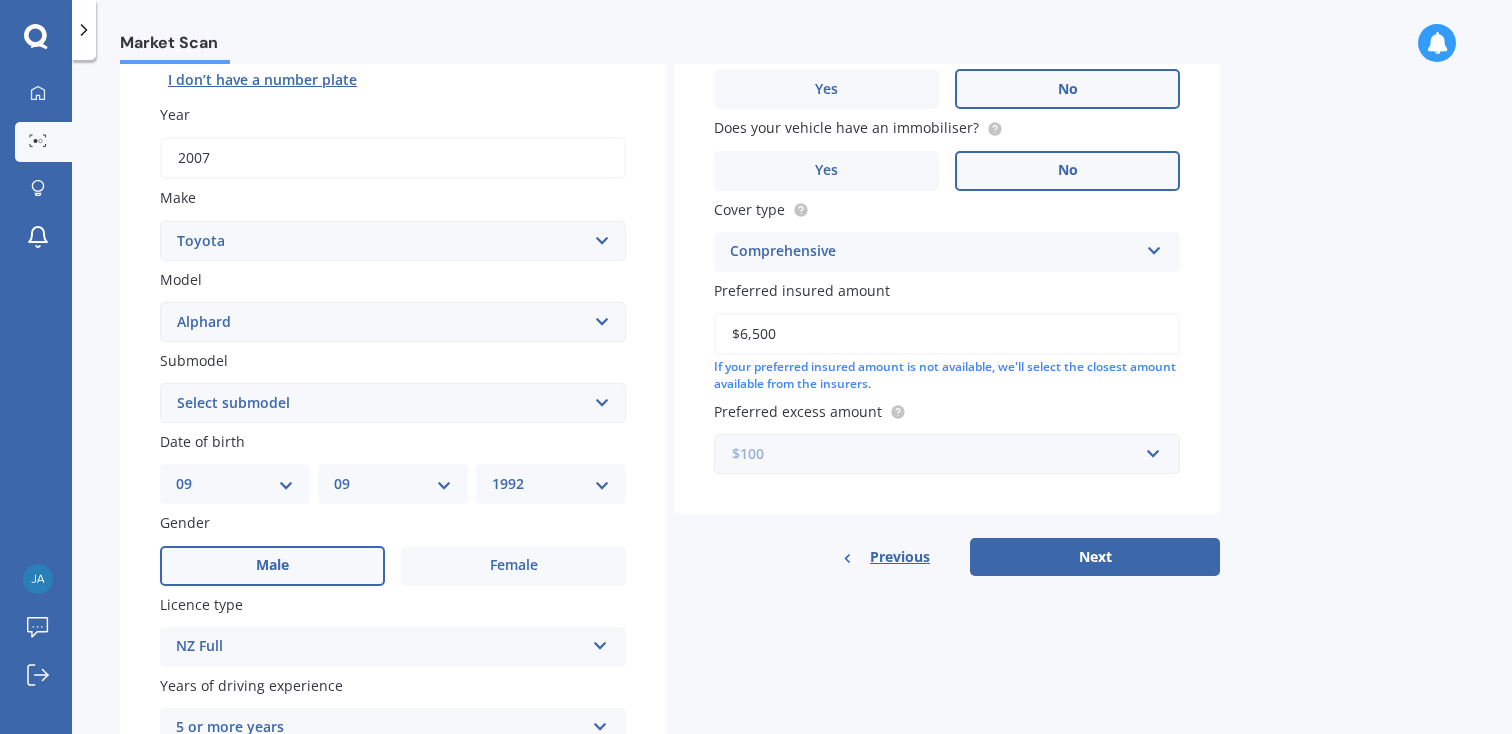 click at bounding box center [940, 454] 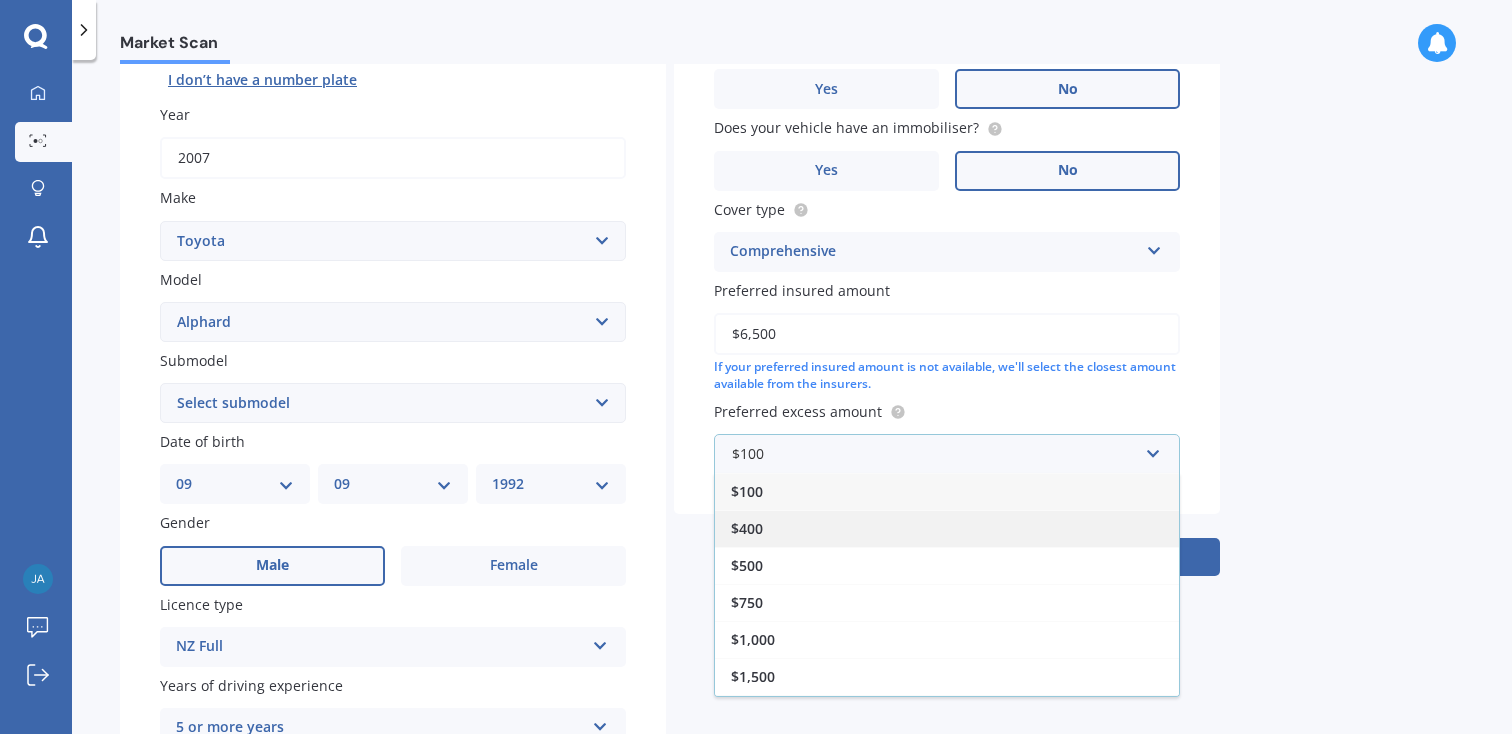 click on "$400" at bounding box center [947, 528] 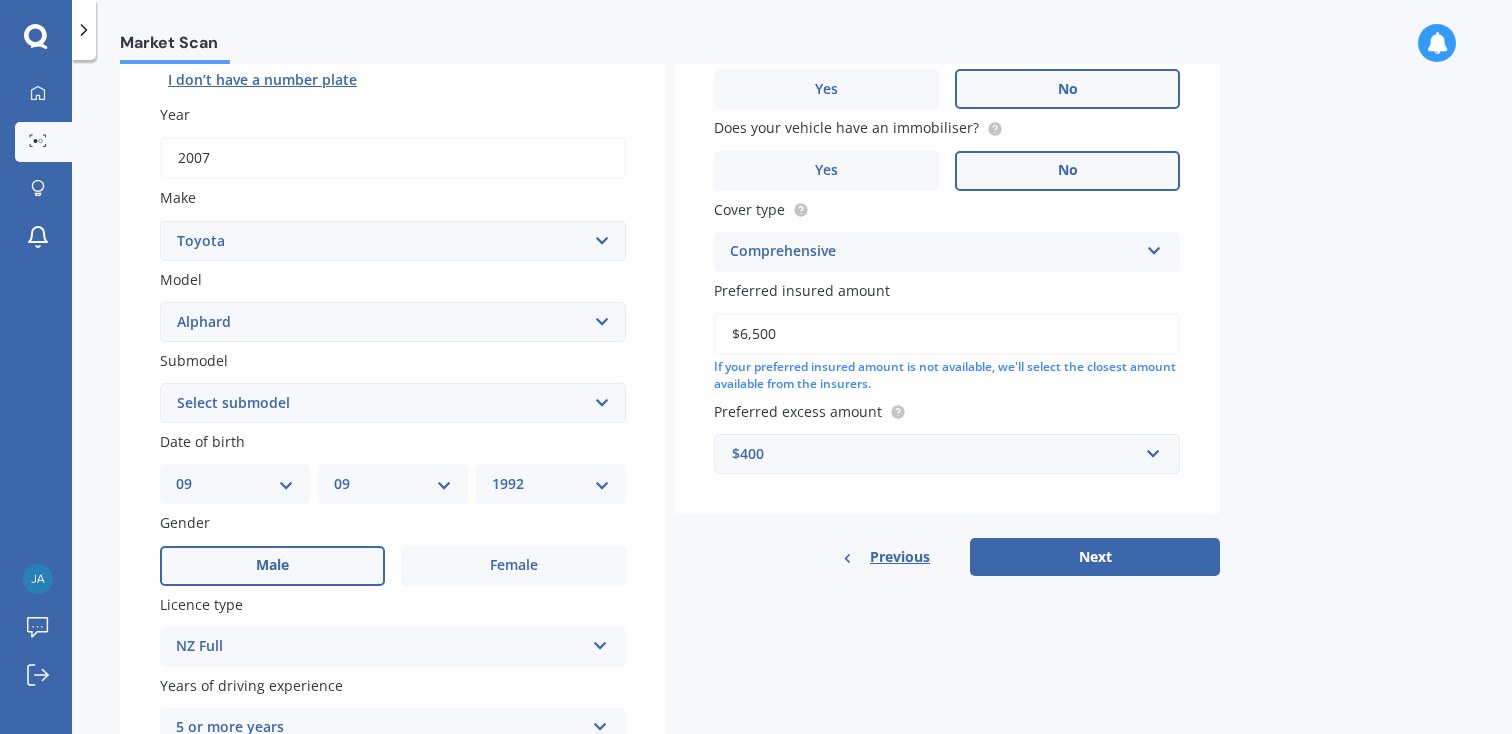click on "Next" at bounding box center [1095, 557] 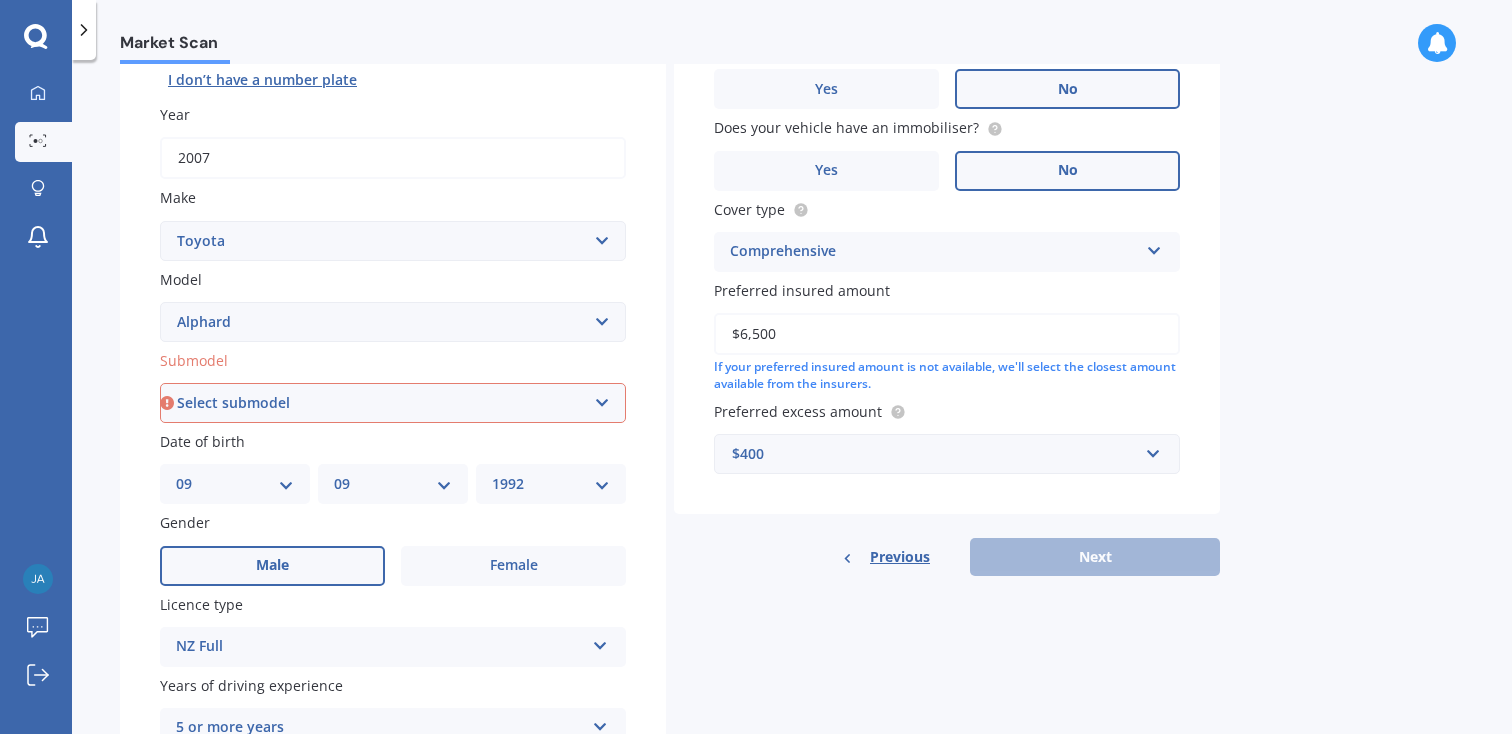 click on "Select submodel (All other) 2.4 Petrol 3.0 Petrol Hybrid" at bounding box center (393, 403) 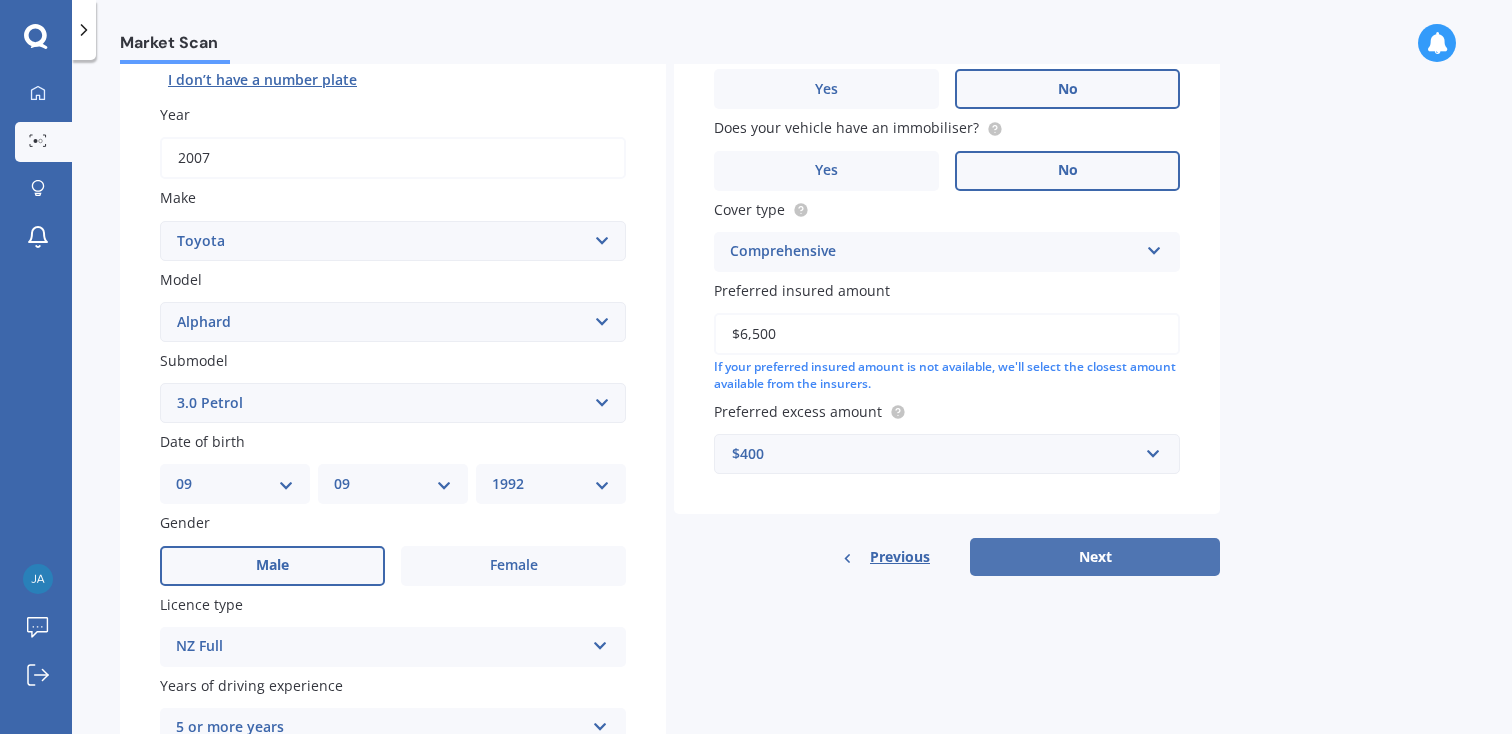 click on "Next" at bounding box center [1095, 557] 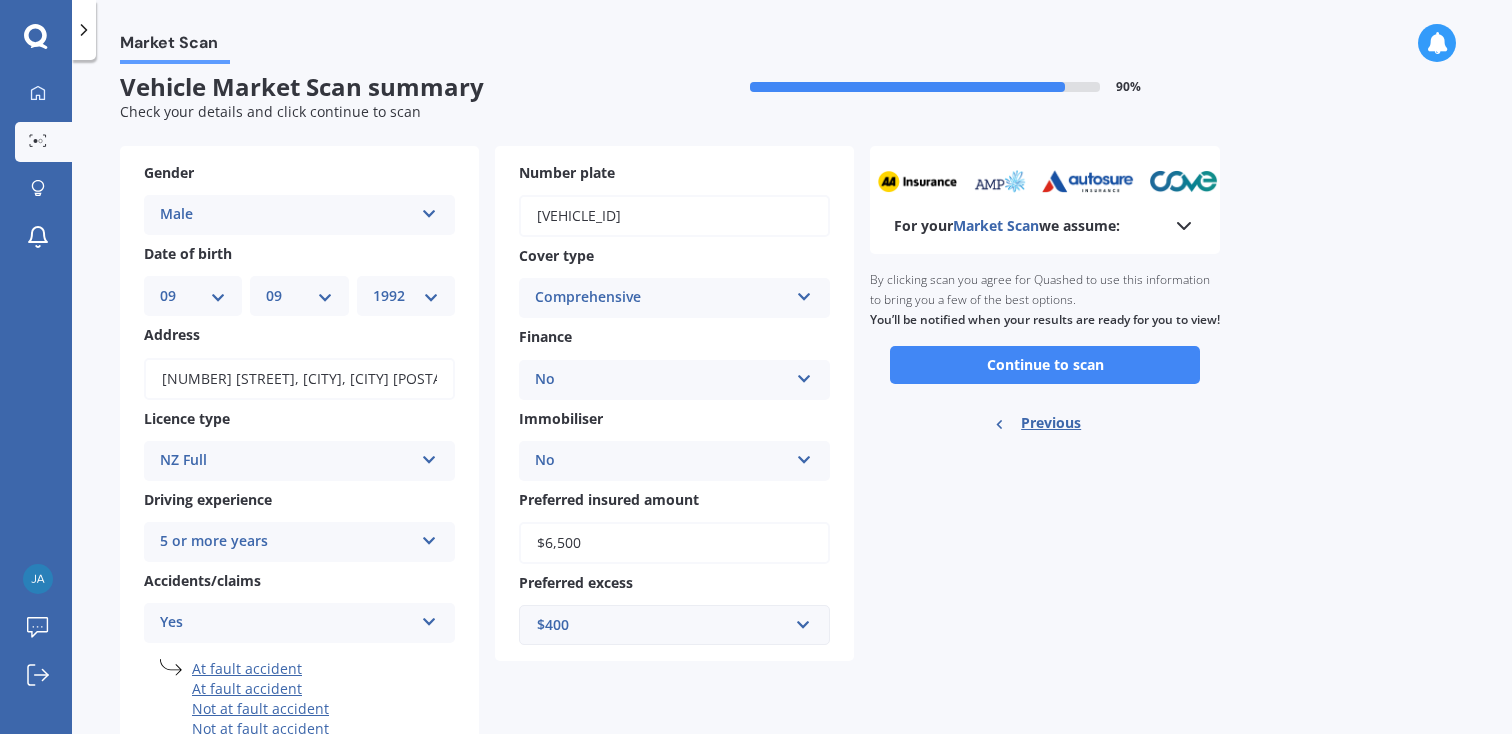 scroll, scrollTop: 0, scrollLeft: 0, axis: both 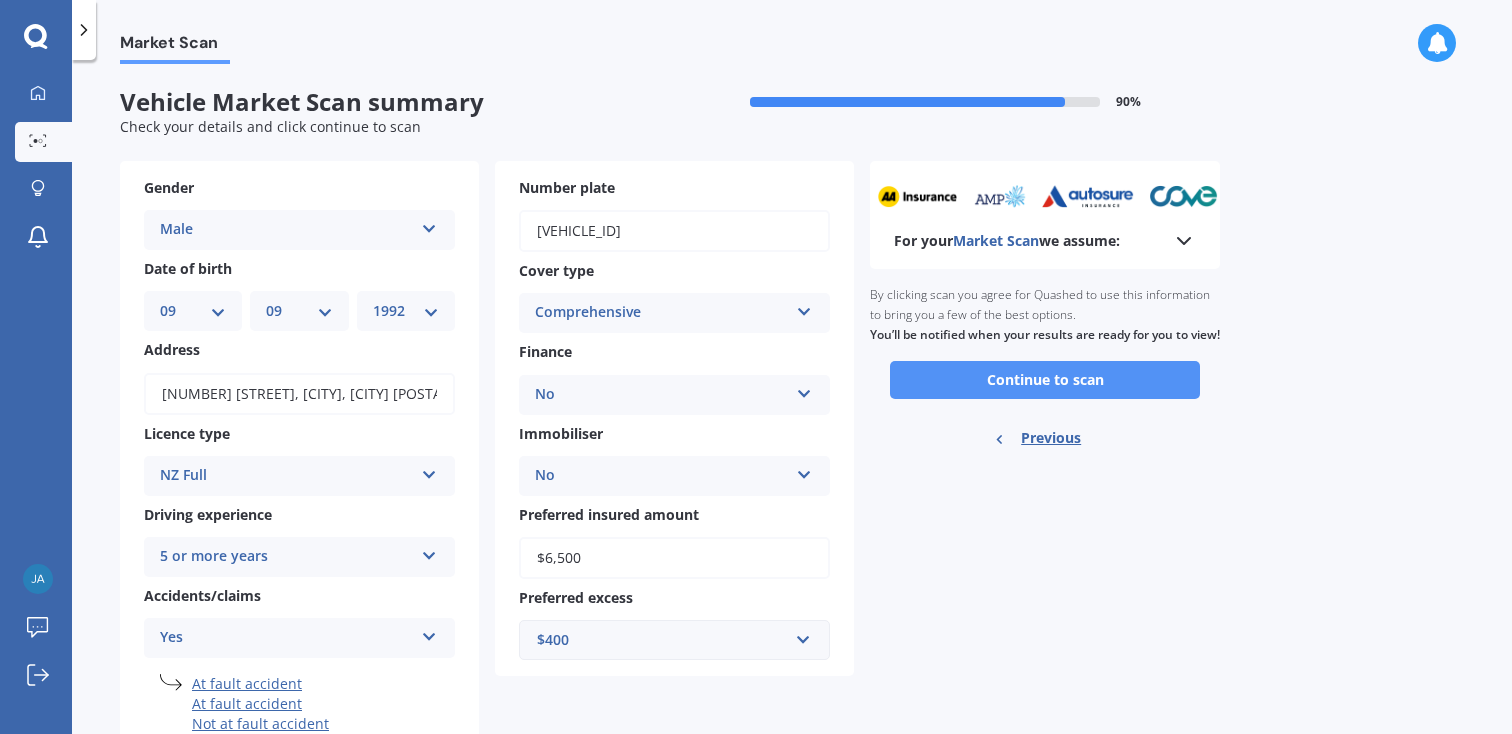 click on "Continue to scan" at bounding box center [1045, 380] 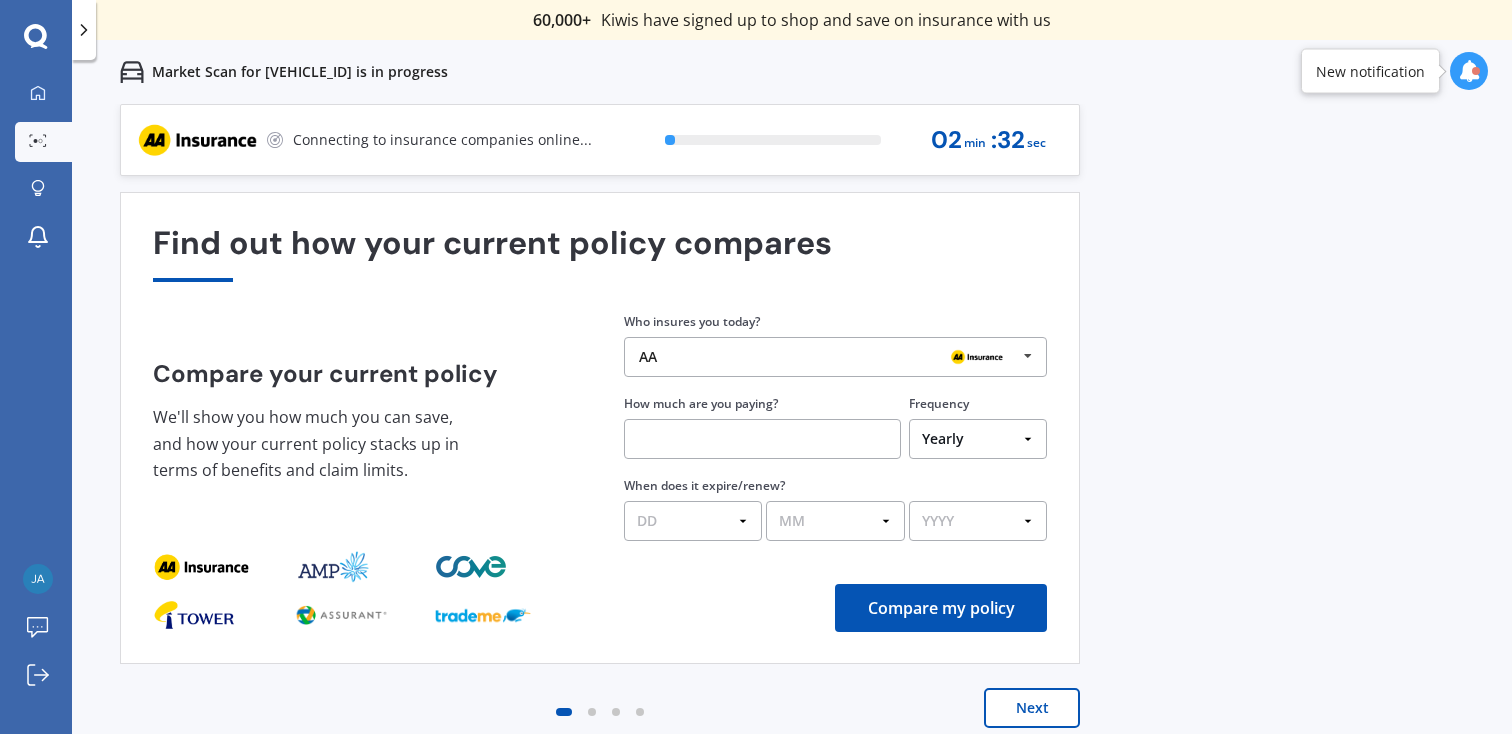 click on "AA AA Tower AMI State AMP ANZ ASB BNZ Trade Me Insurance Westpac Other" at bounding box center [835, 357] 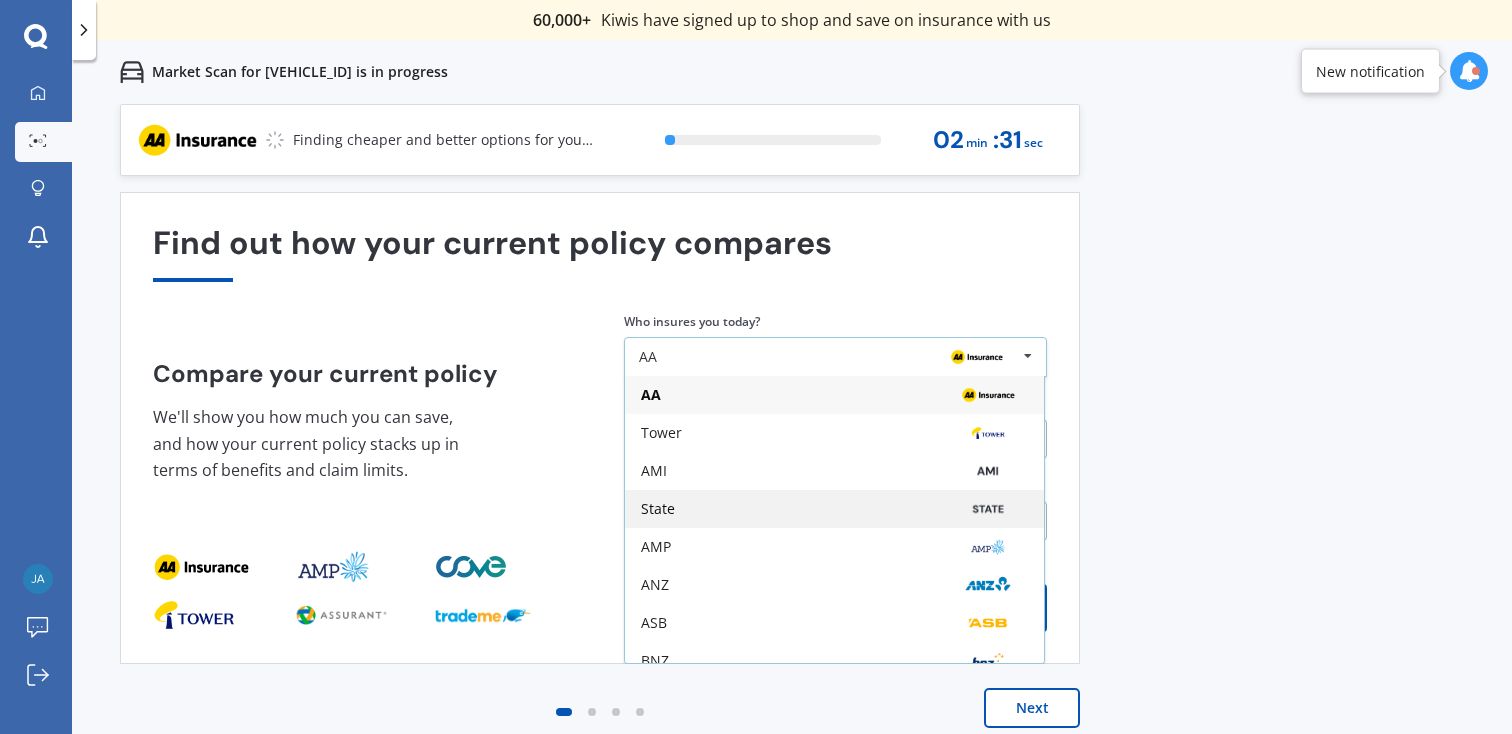 click on "State" at bounding box center (834, 395) 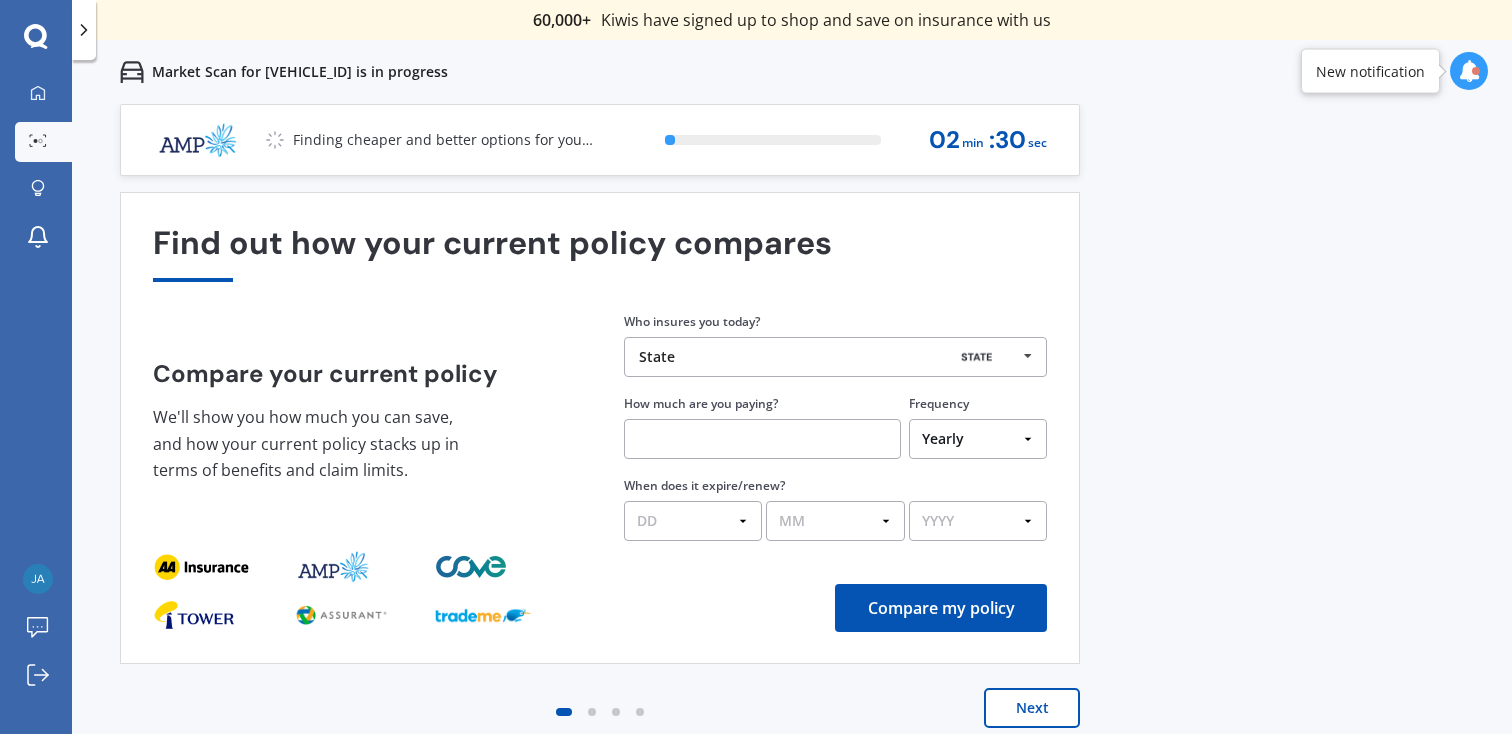 click at bounding box center (762, 439) 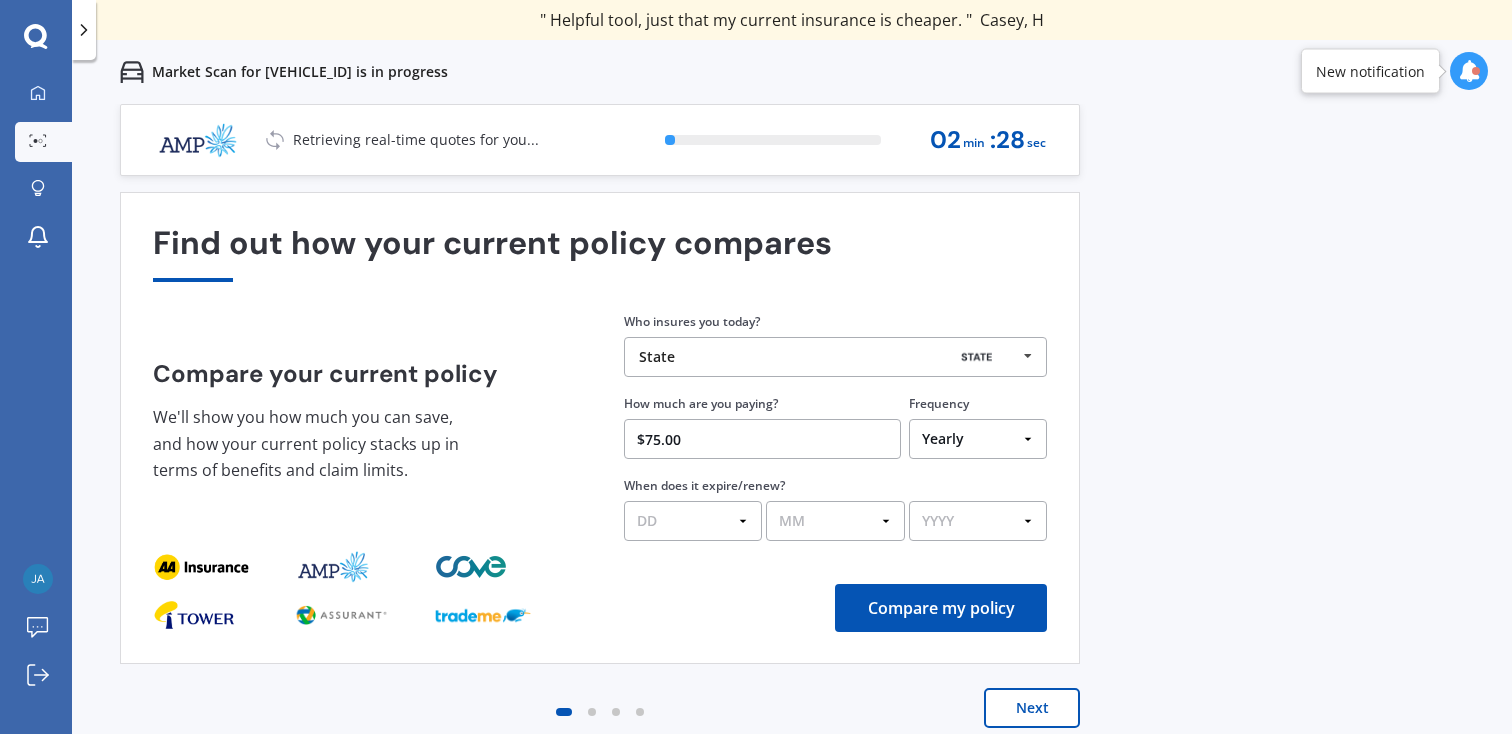 type on "$75.00" 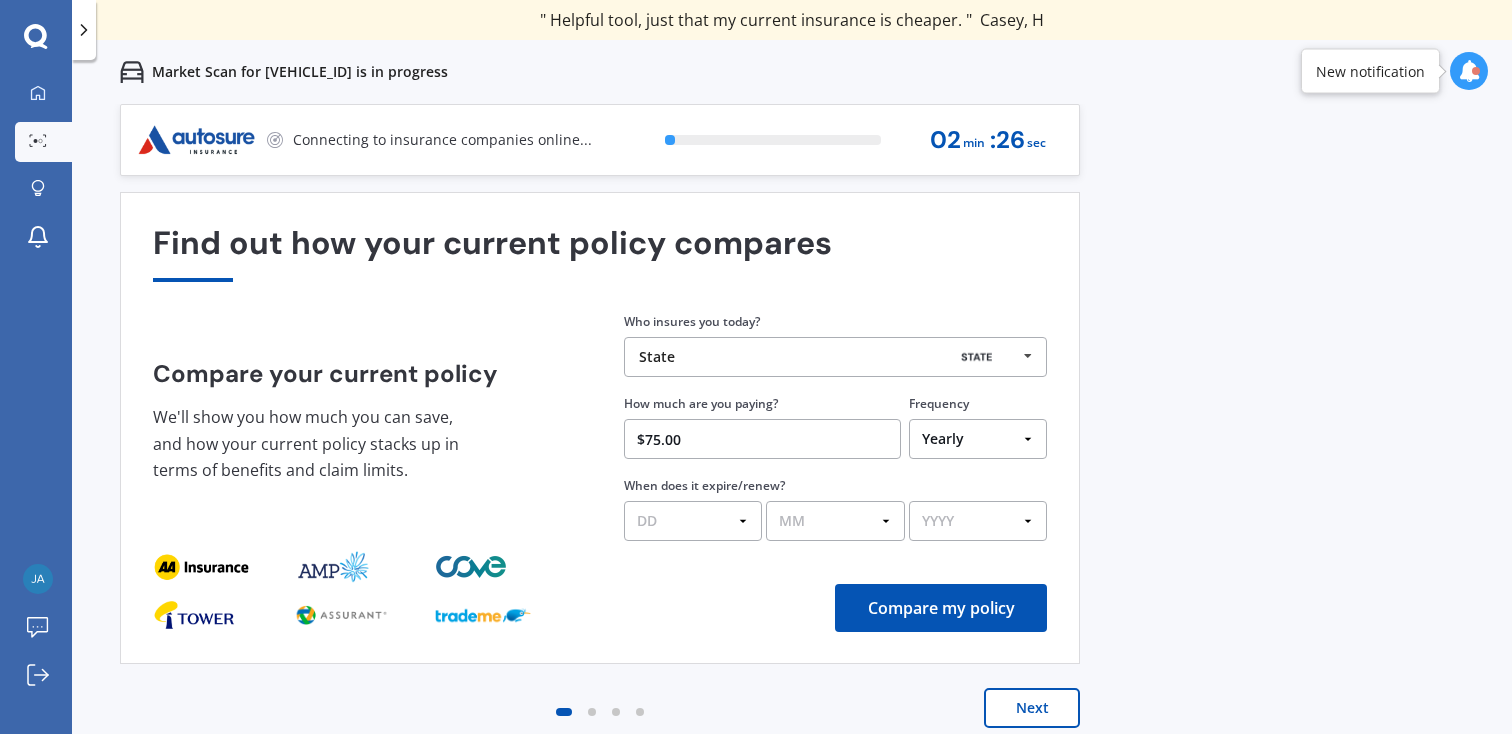 select on "Monthly" 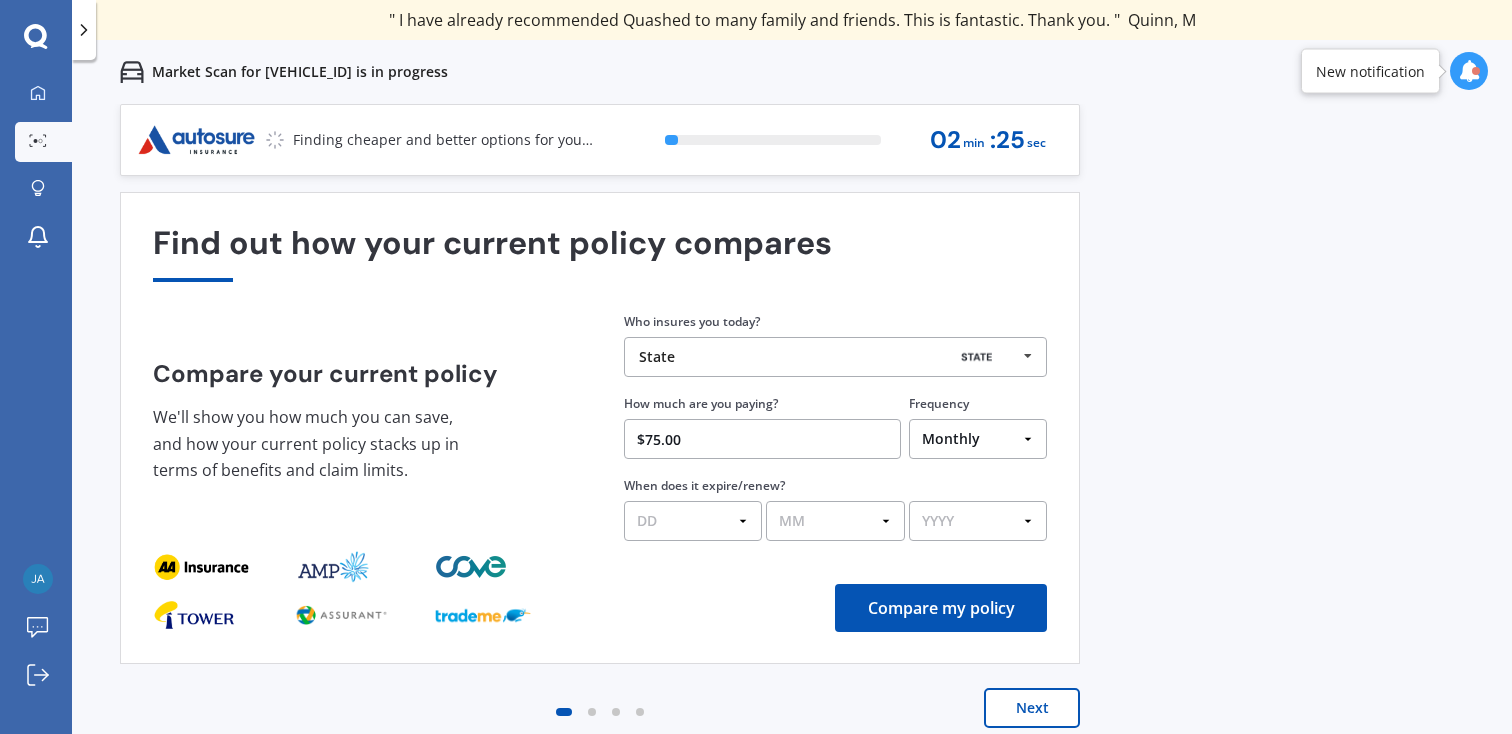 click on "Compare my policy" at bounding box center [941, 608] 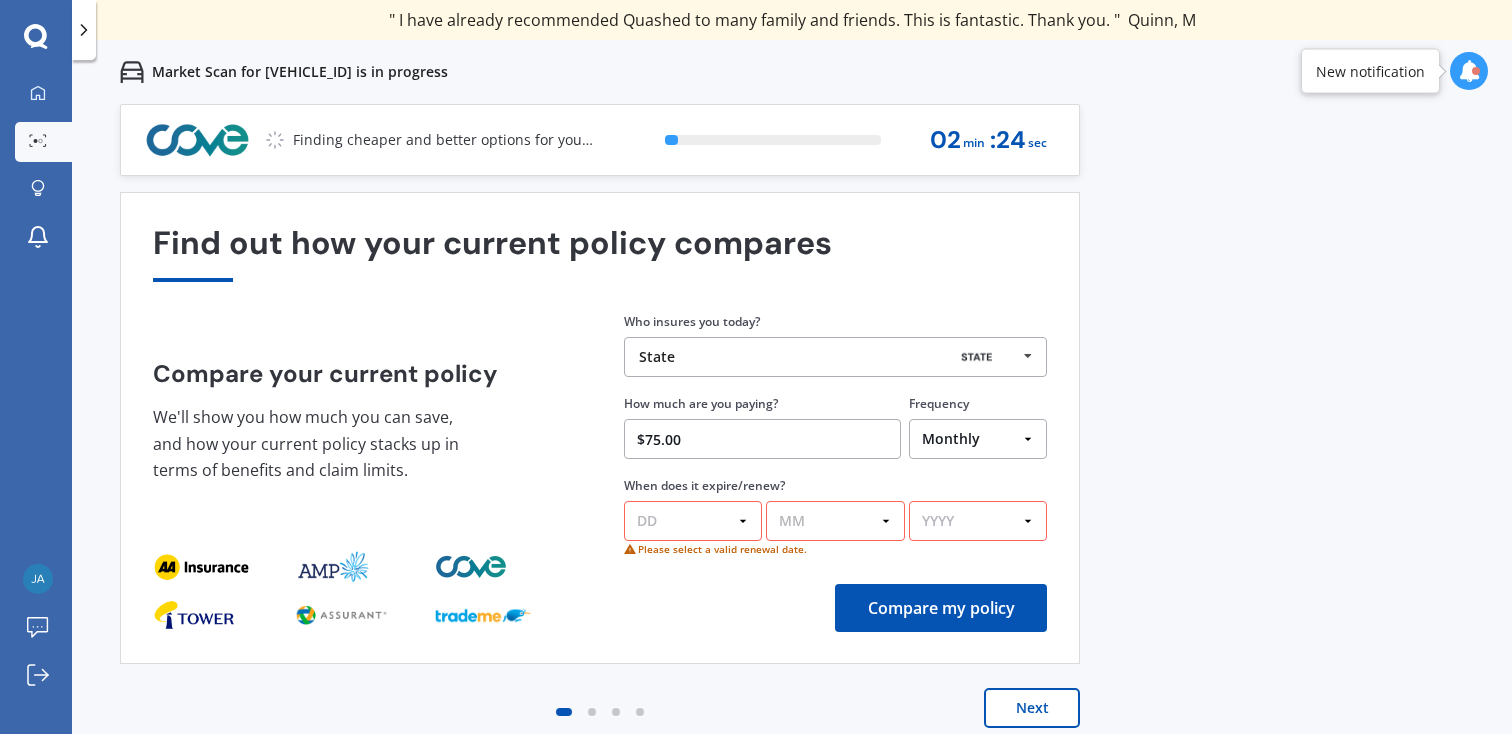 click on "DD 01 02 03 04 05 06 07 08 09 10 11 12 13 14 15 16 17 18 19 20 21 22 23 24 25 26 27 28 29 30 31" at bounding box center [693, 521] 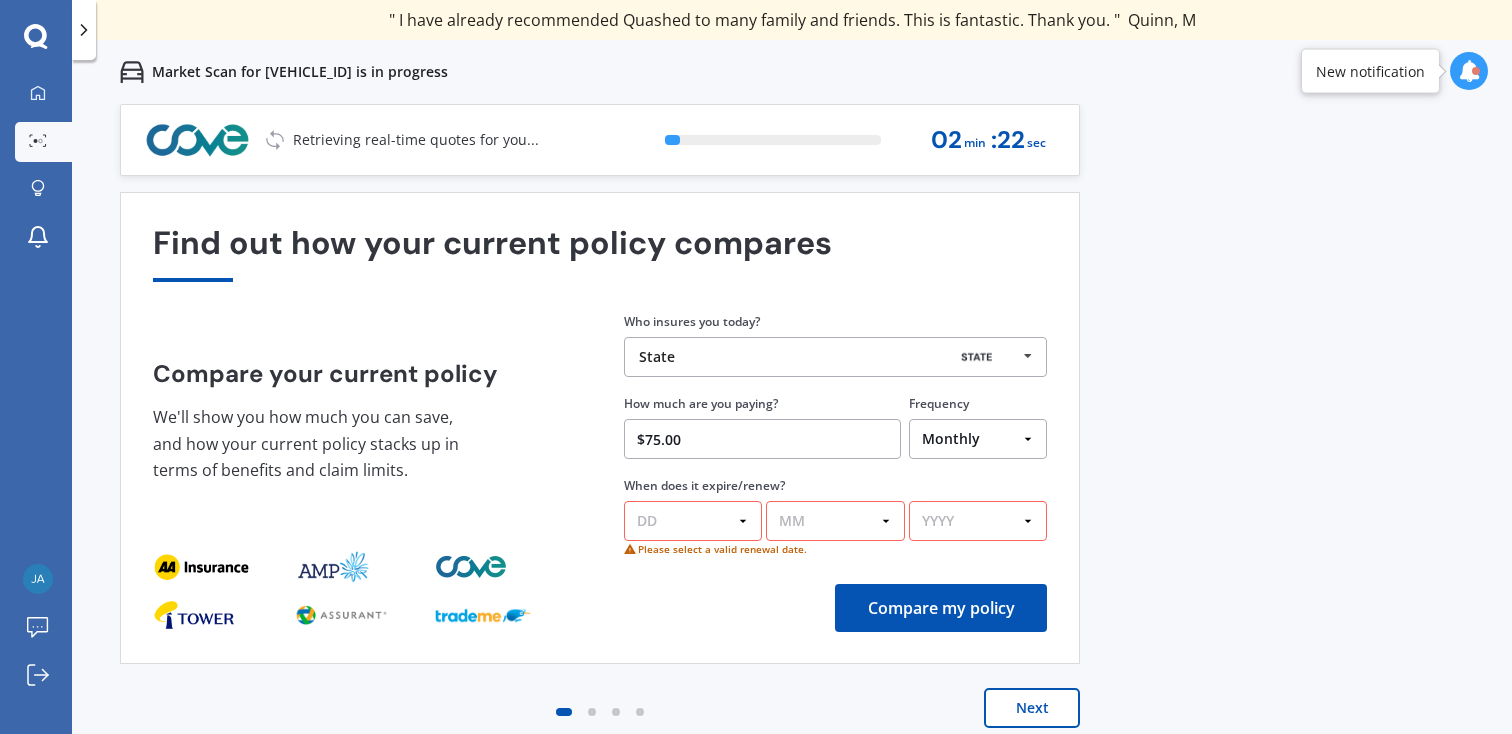 select on "03" 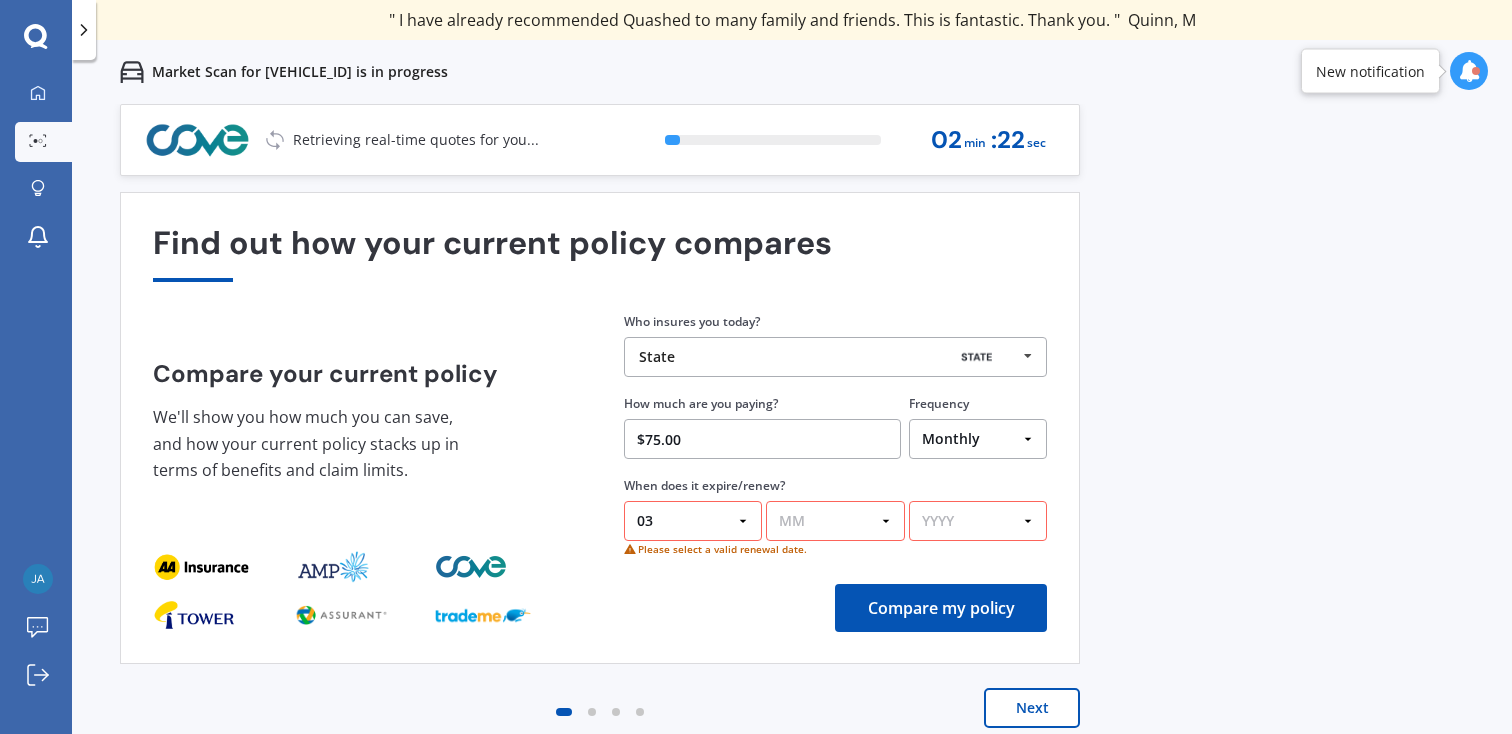 click on "MM 01 02 03 04 05 06 07 08 09 10 11 12" at bounding box center [835, 521] 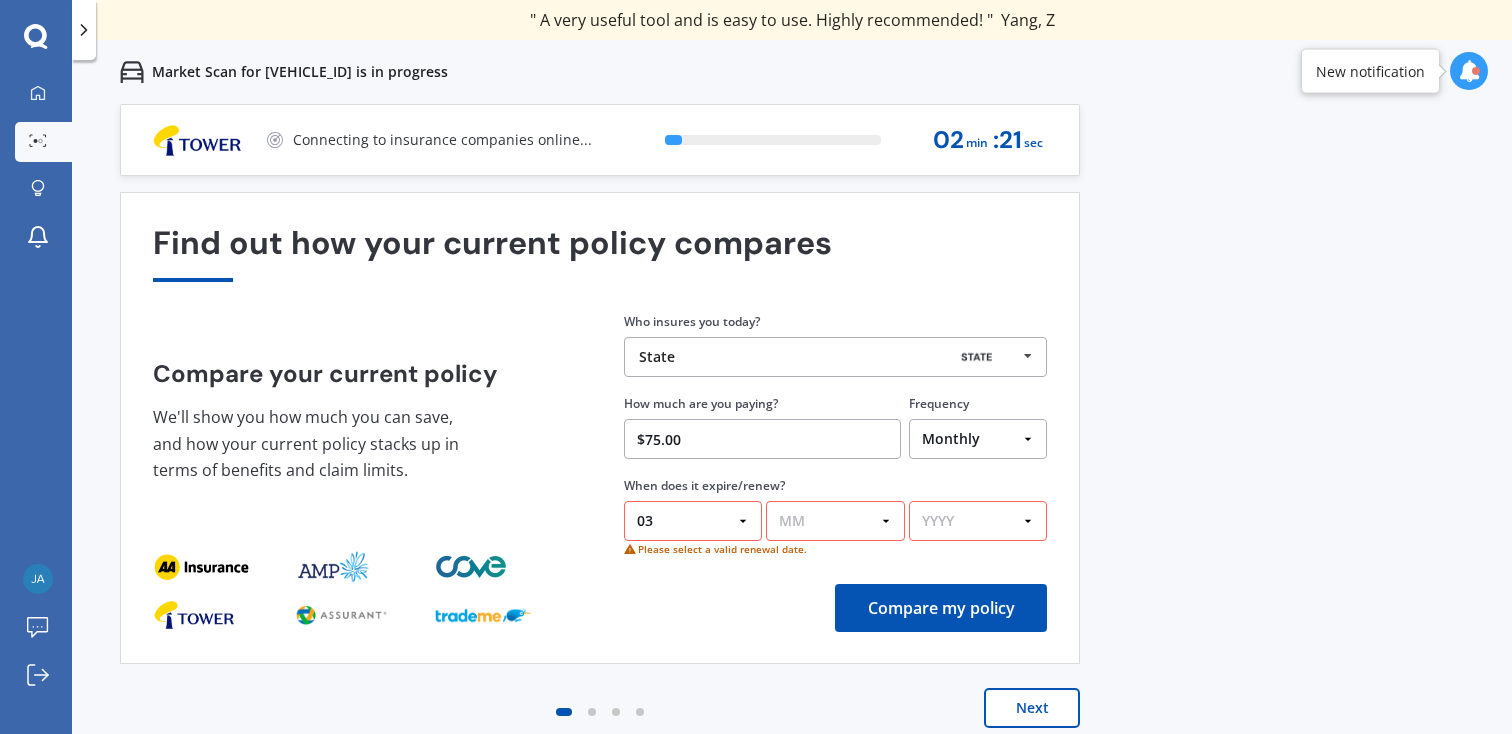 select on "03" 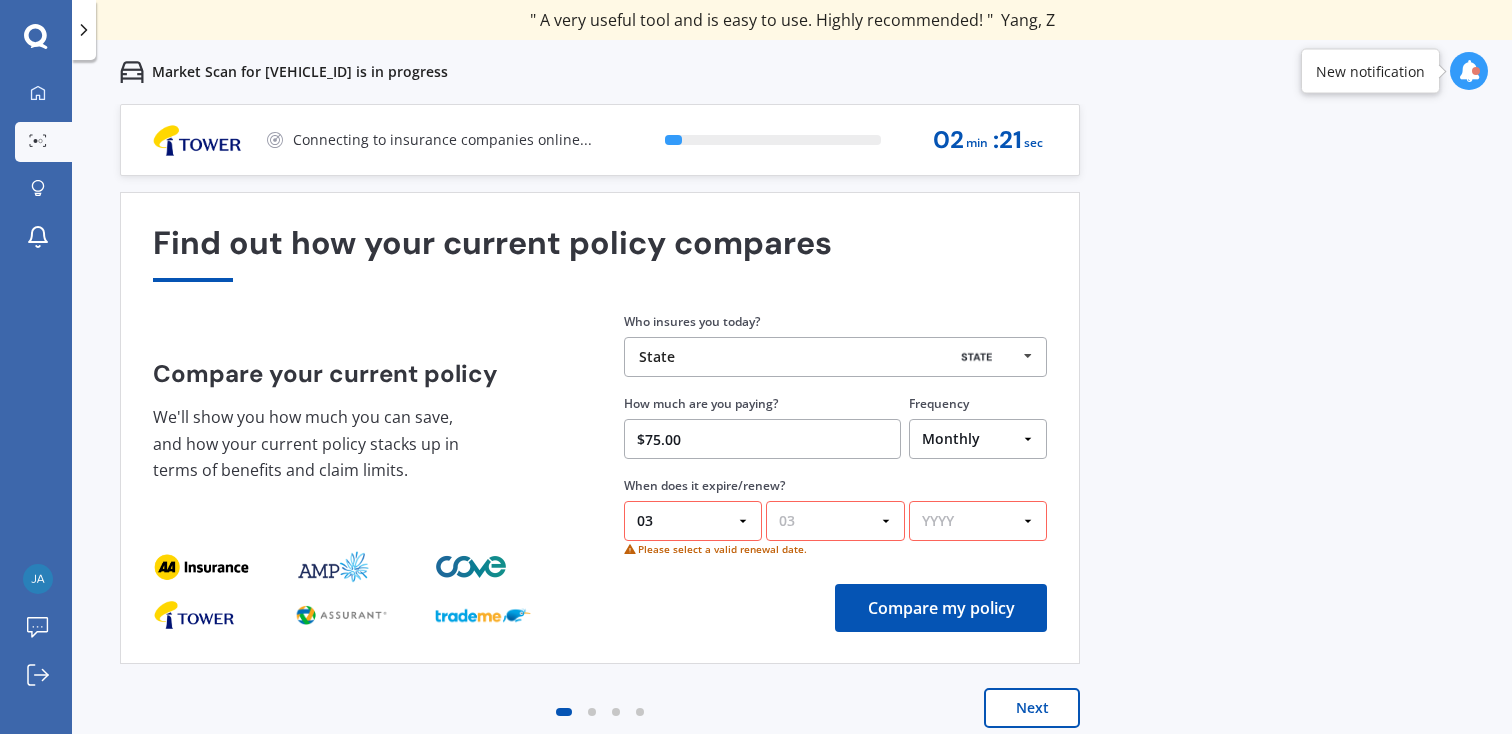 click on "YYYY 2026 2025 2024" at bounding box center [978, 521] 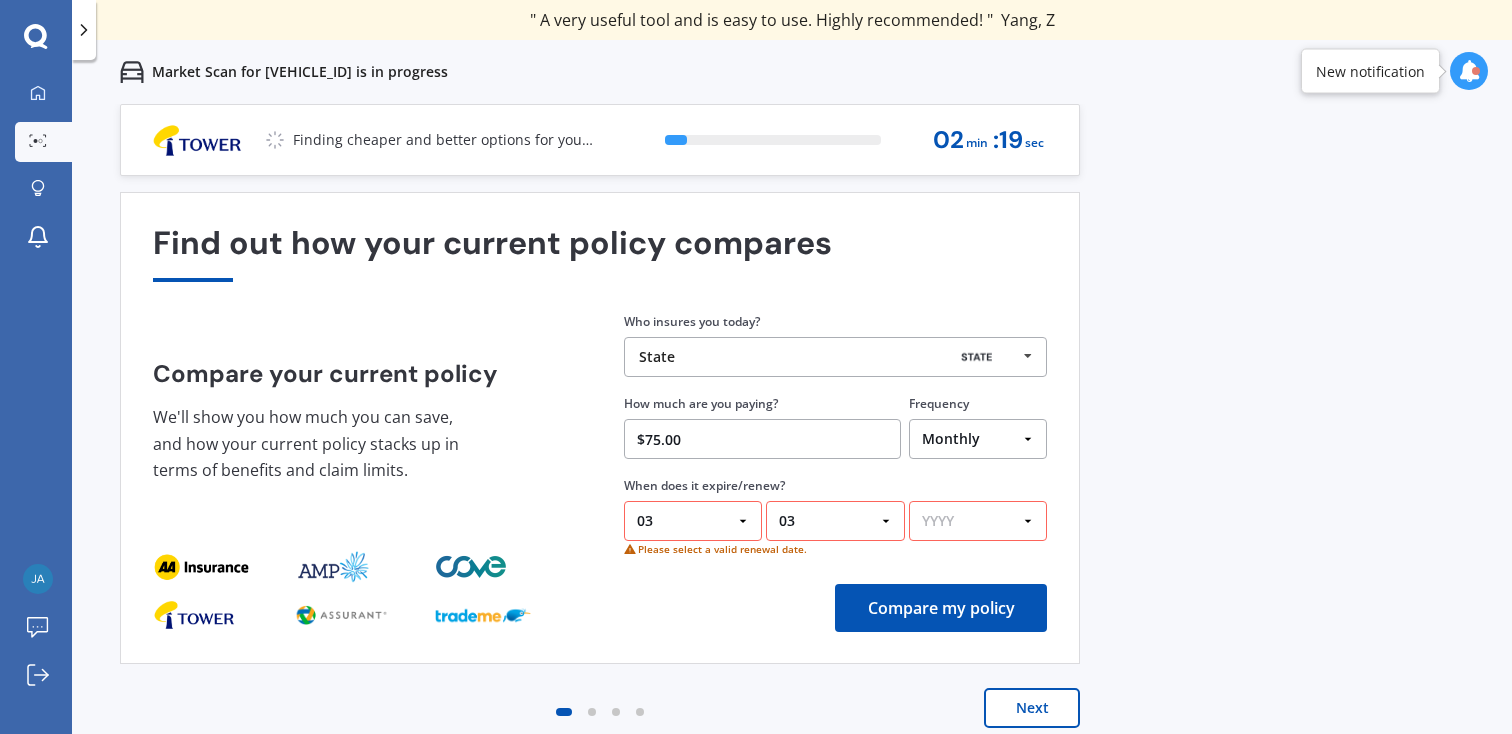 select on "2026" 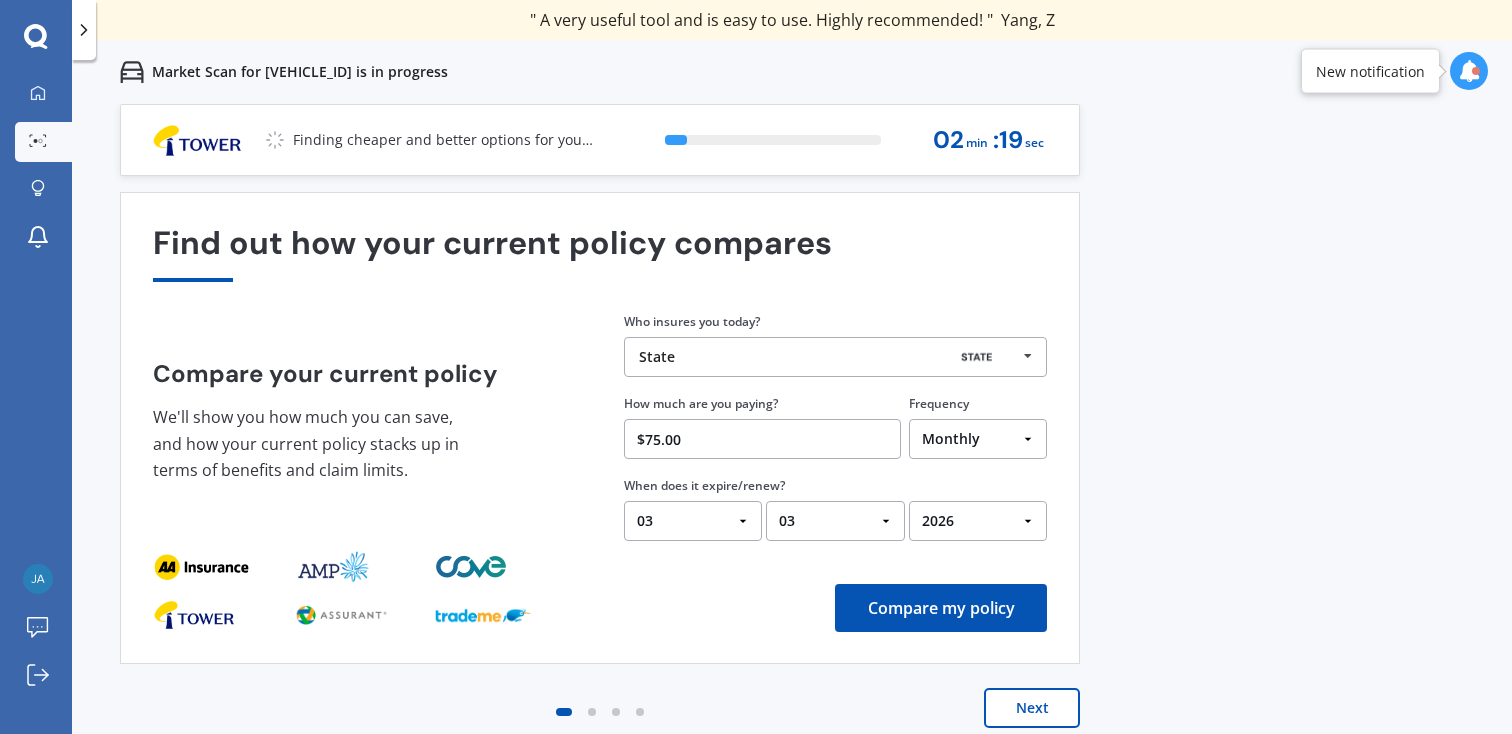 click on "Compare my policy" at bounding box center (941, 608) 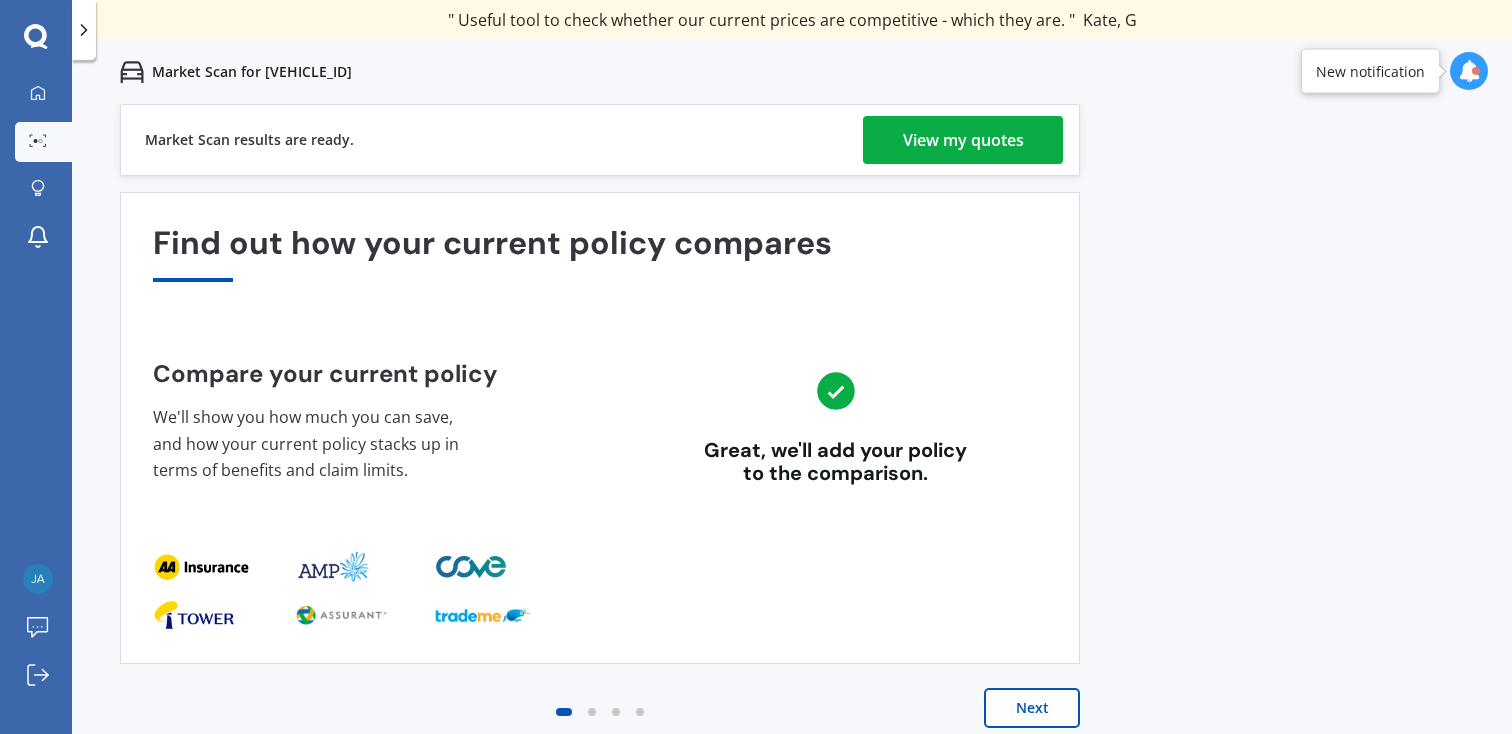 click on "View my quotes" at bounding box center (963, 140) 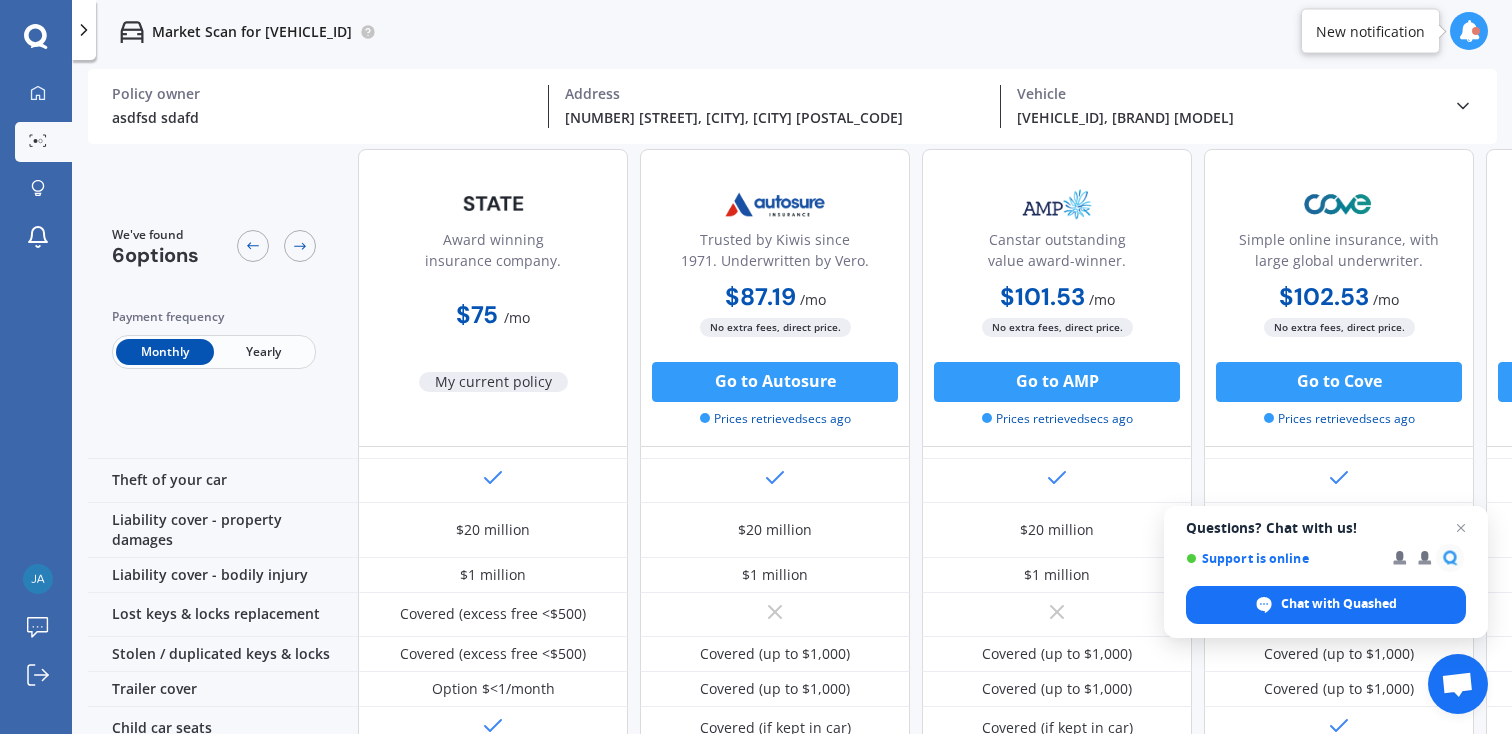 scroll, scrollTop: 175, scrollLeft: 0, axis: vertical 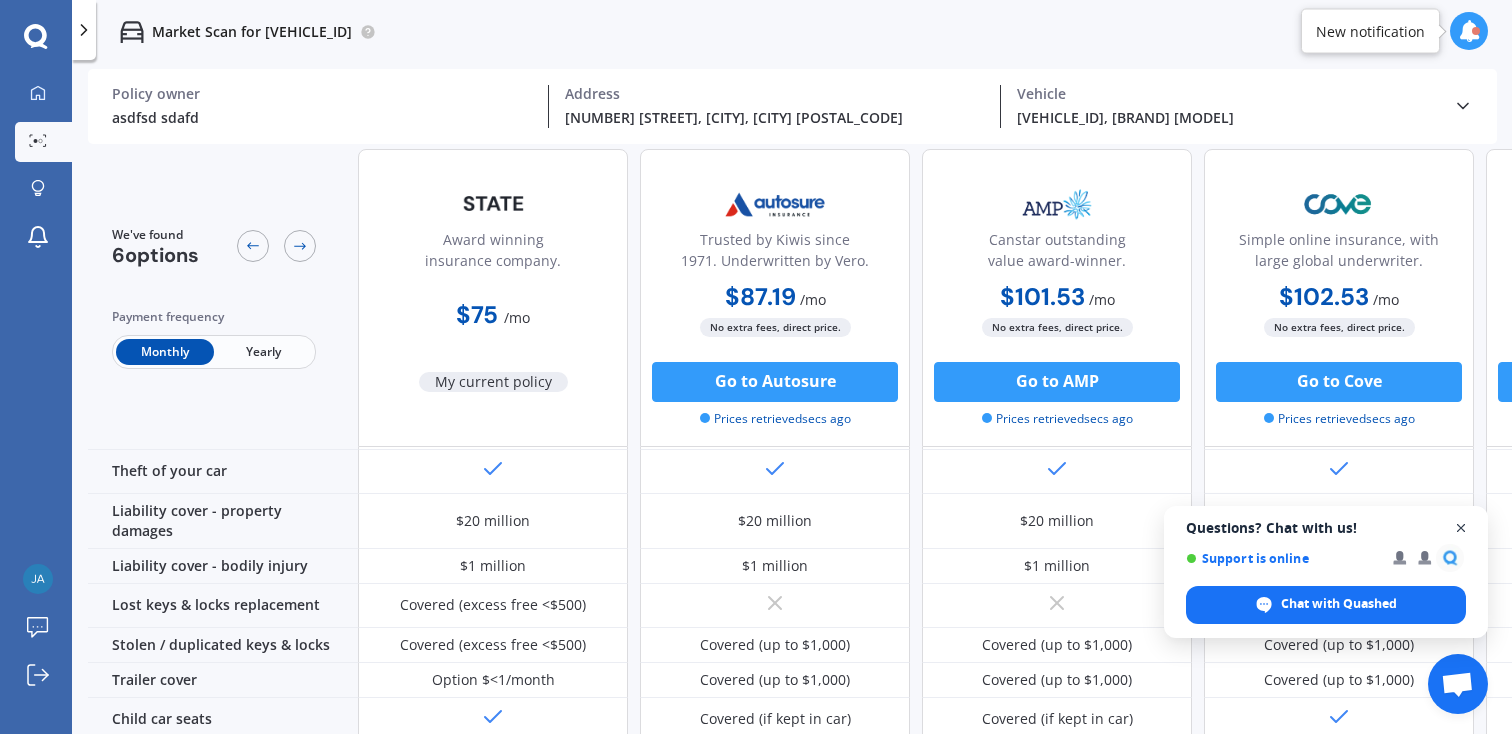 click at bounding box center (1461, 528) 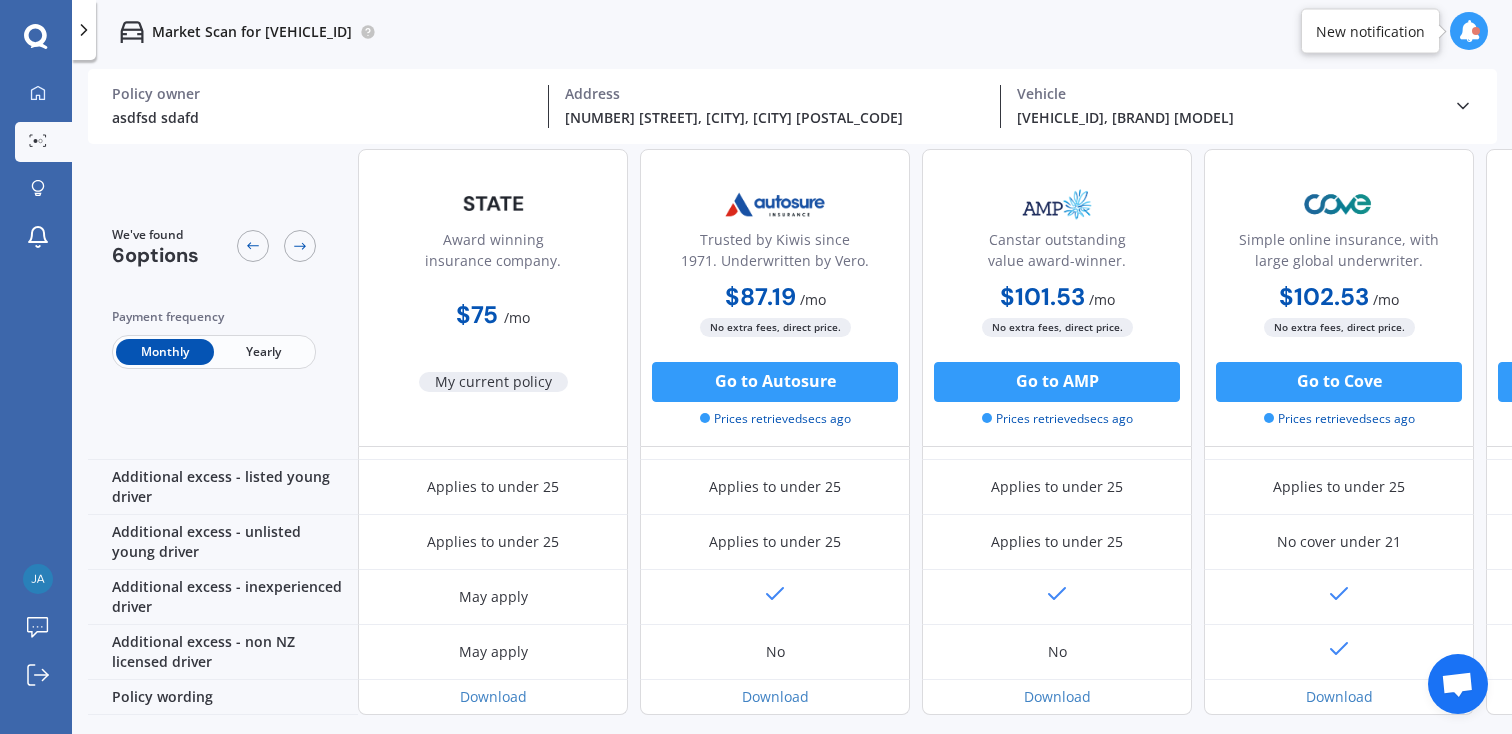 scroll, scrollTop: 1055, scrollLeft: 0, axis: vertical 